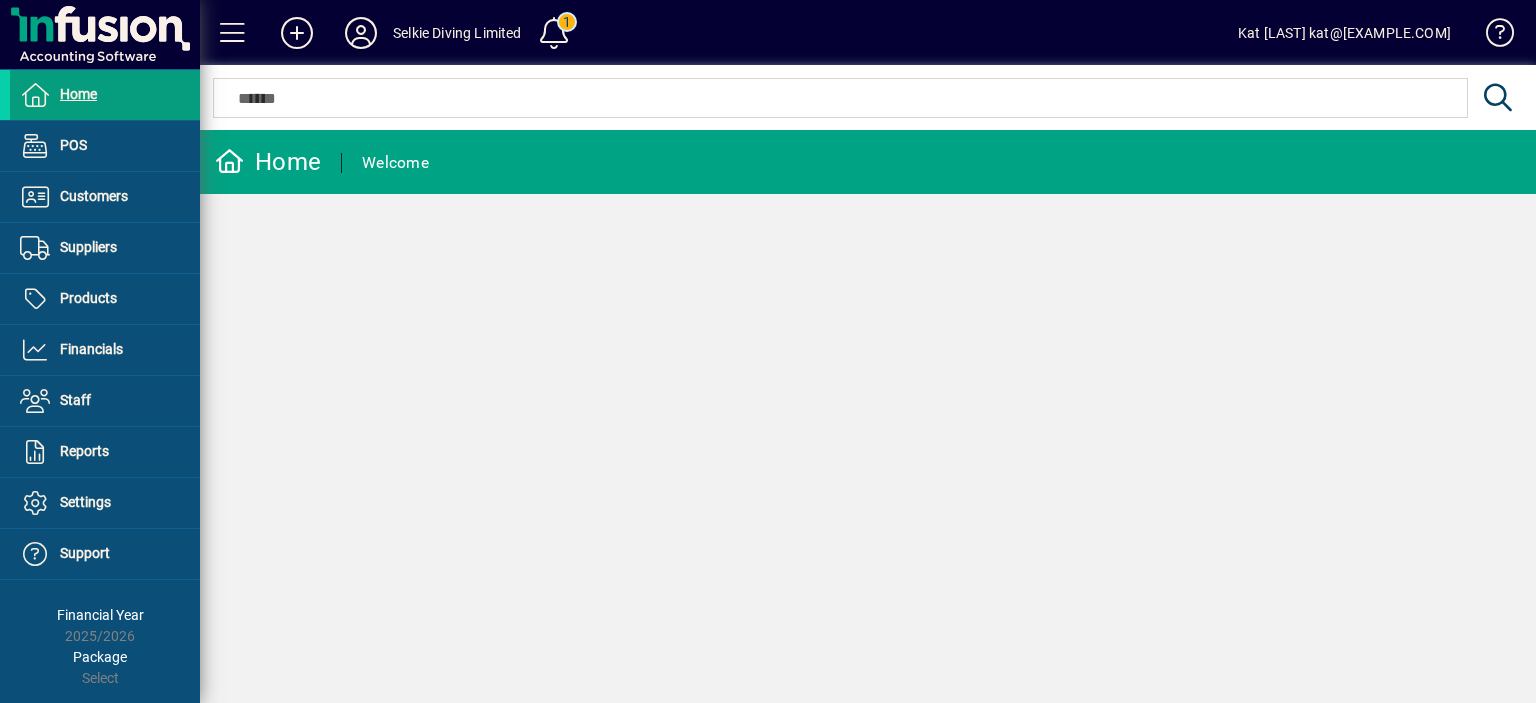 scroll, scrollTop: 0, scrollLeft: 0, axis: both 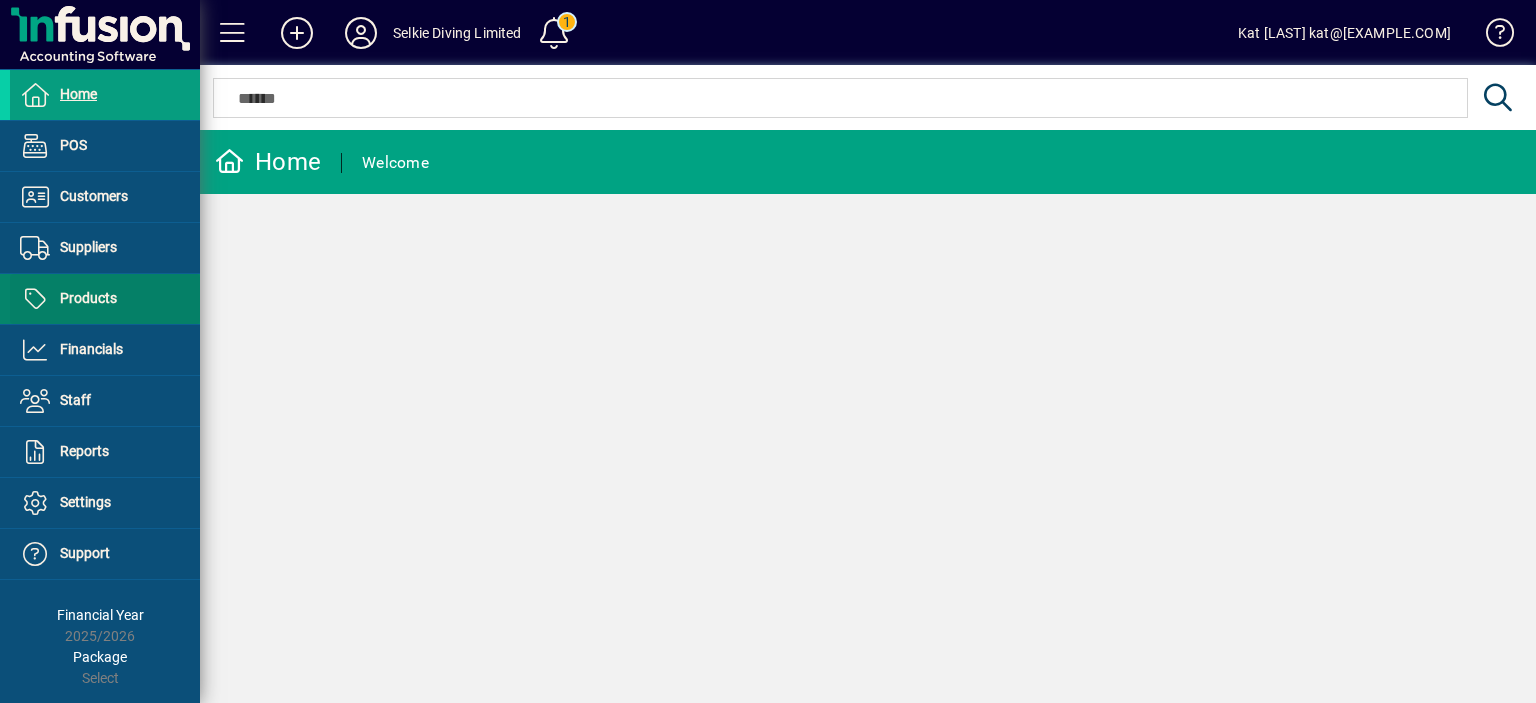 click on "Products" at bounding box center (88, 298) 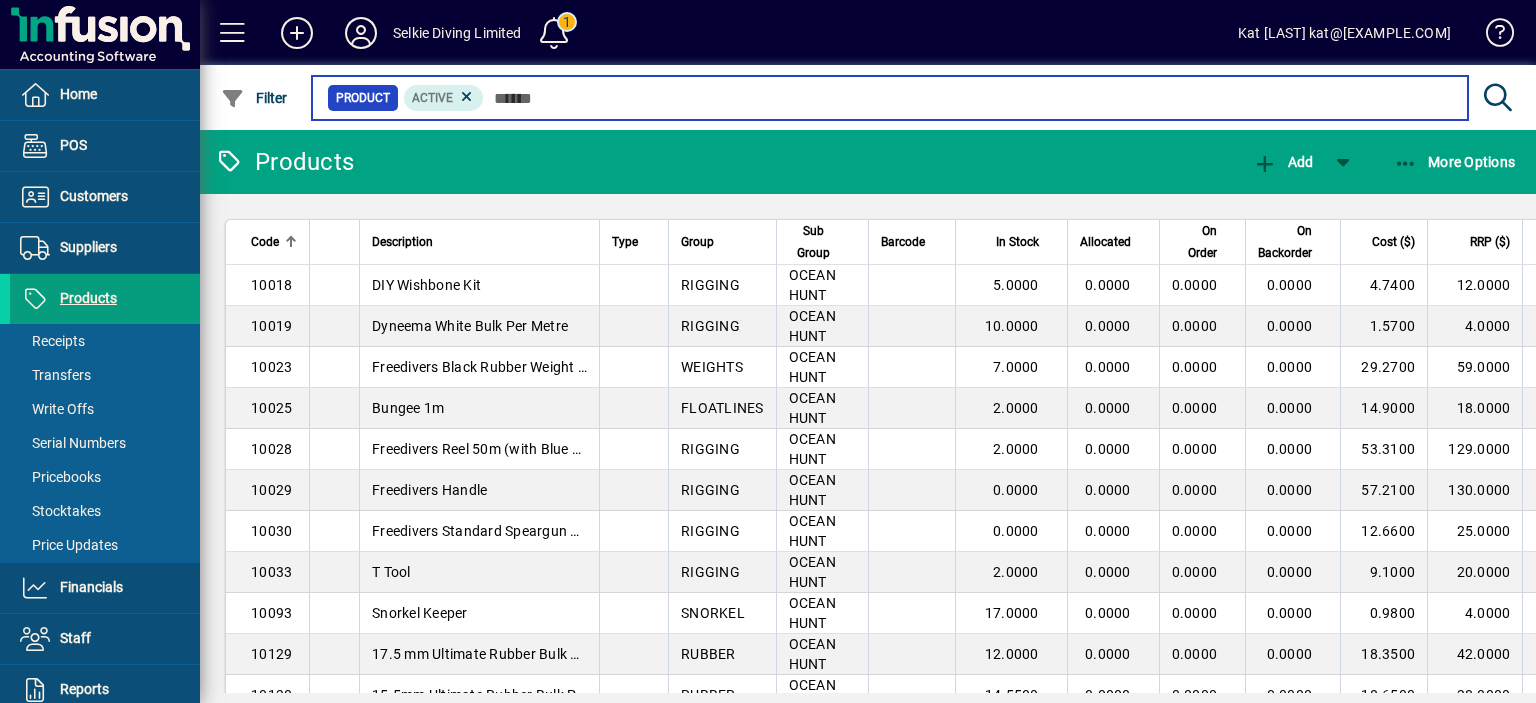 click at bounding box center (968, 98) 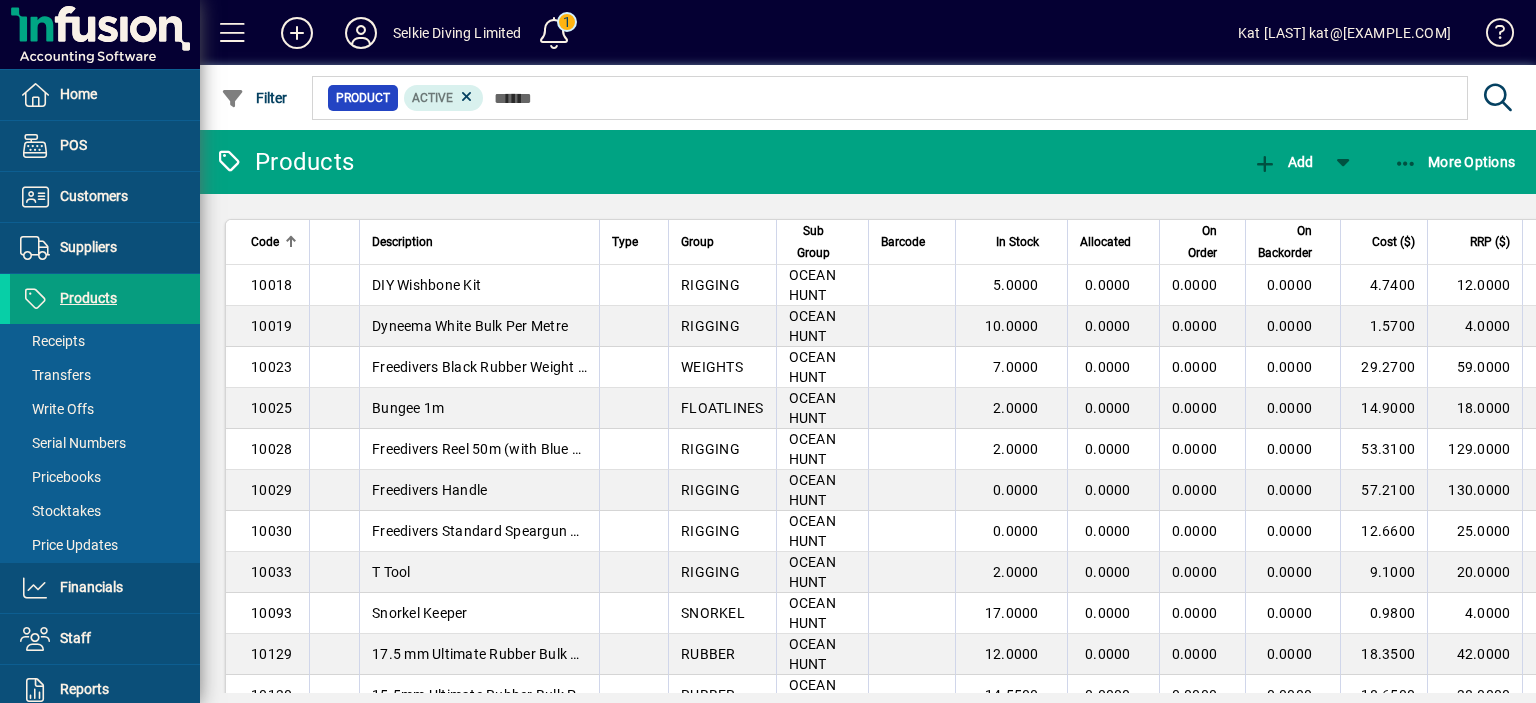 click on "Code" at bounding box center [274, 242] 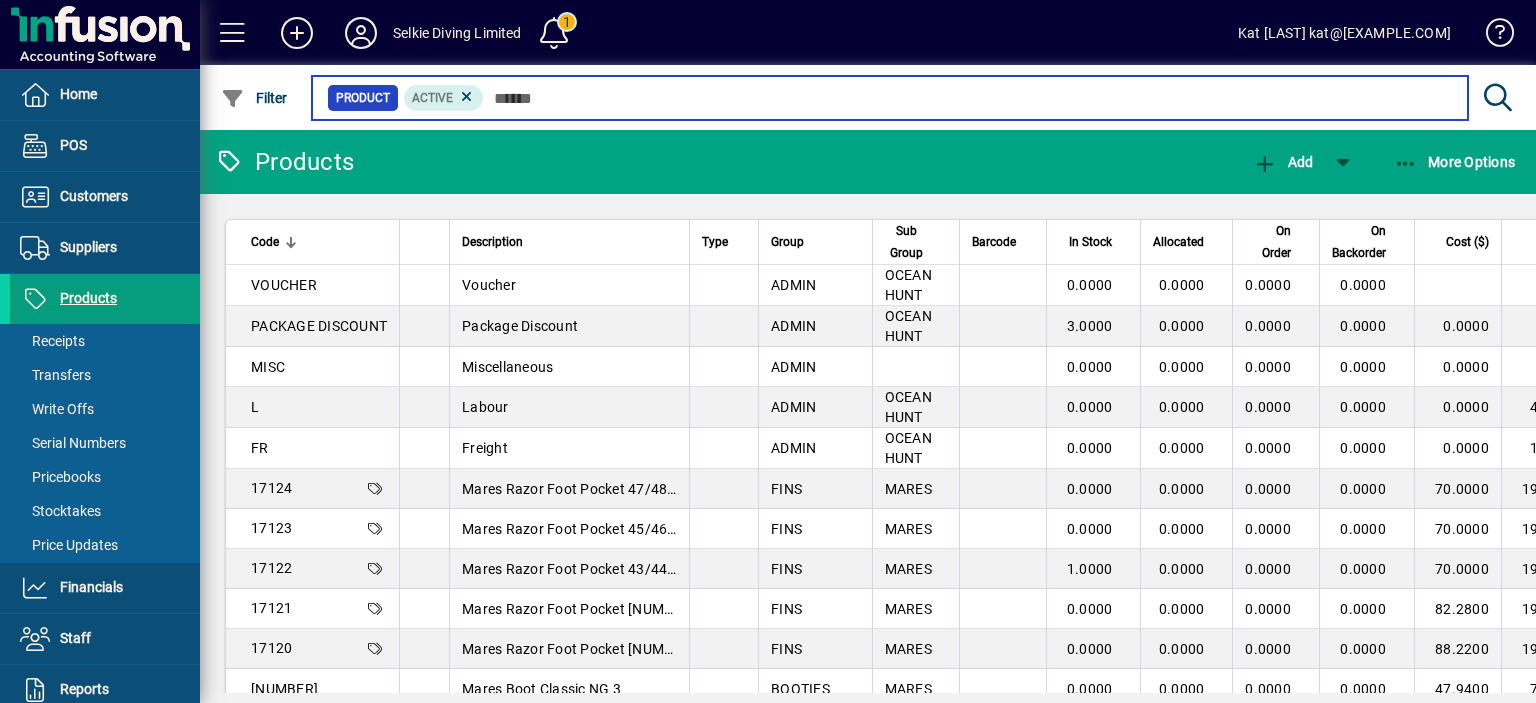 click at bounding box center (968, 98) 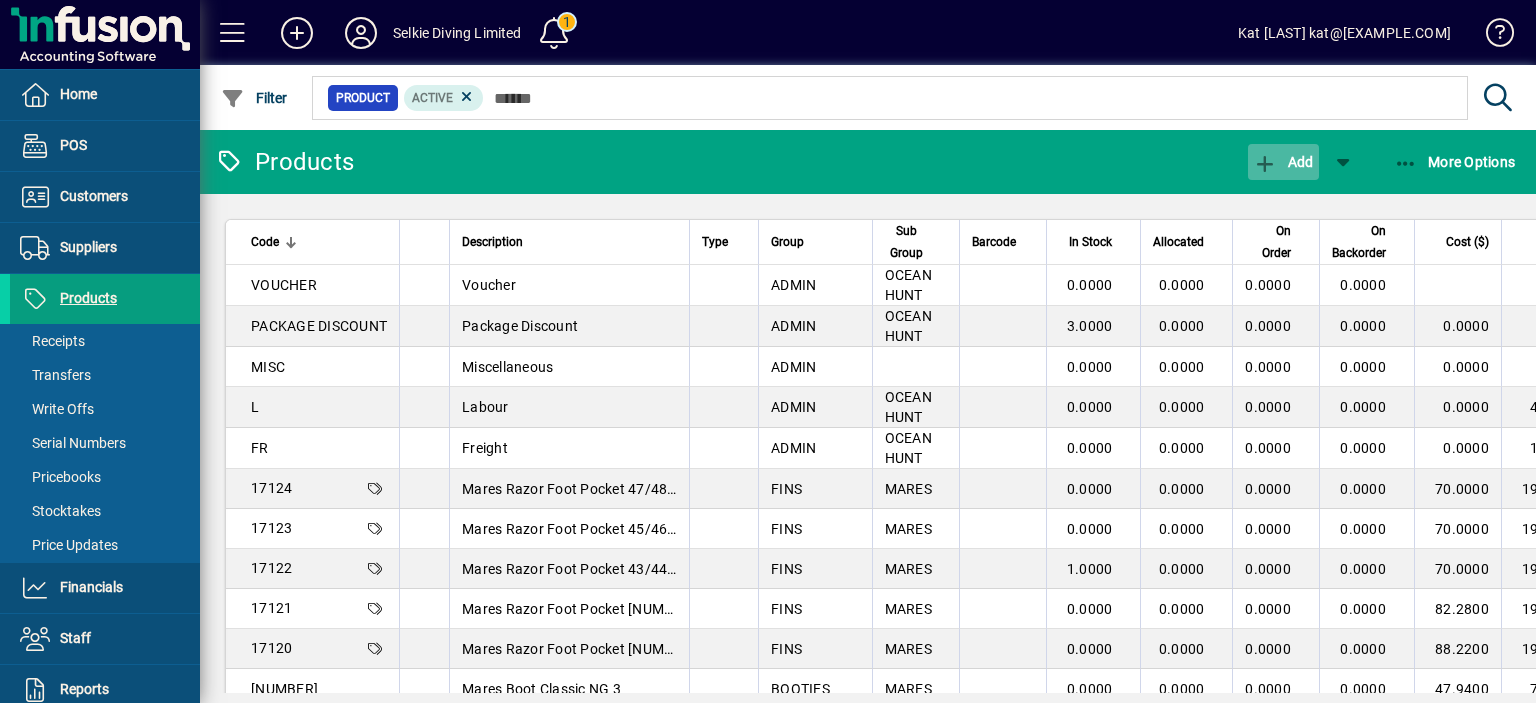 click on "Add" 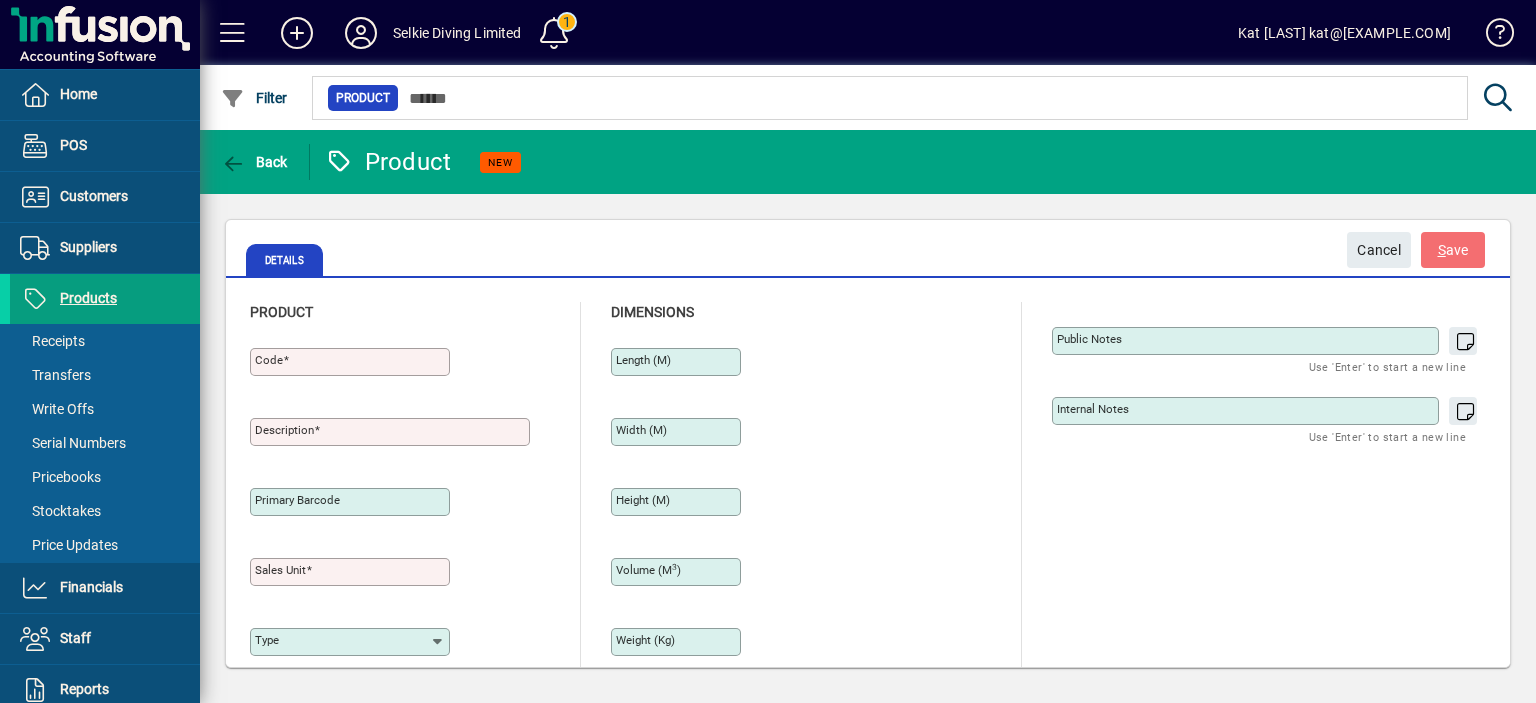 type on "****" 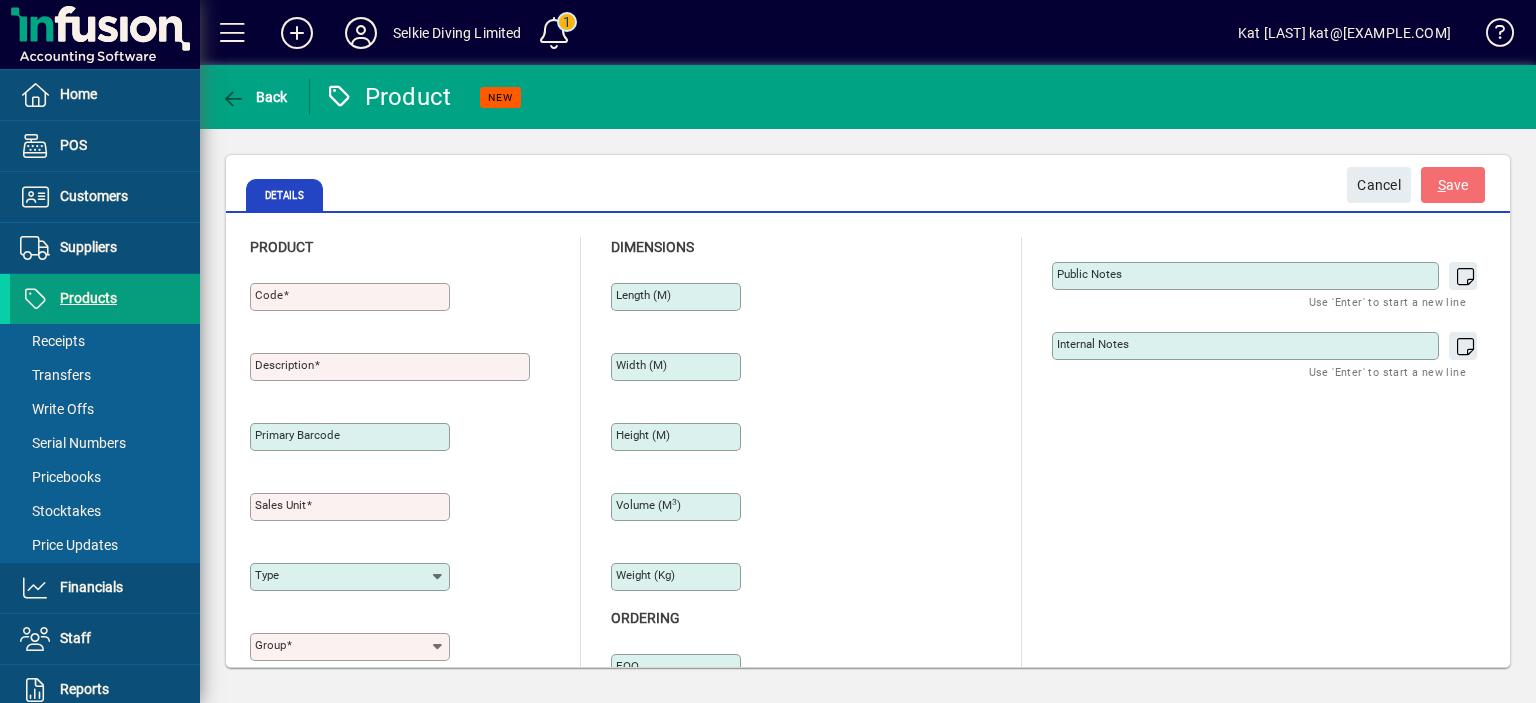 click on "Code" at bounding box center (352, 297) 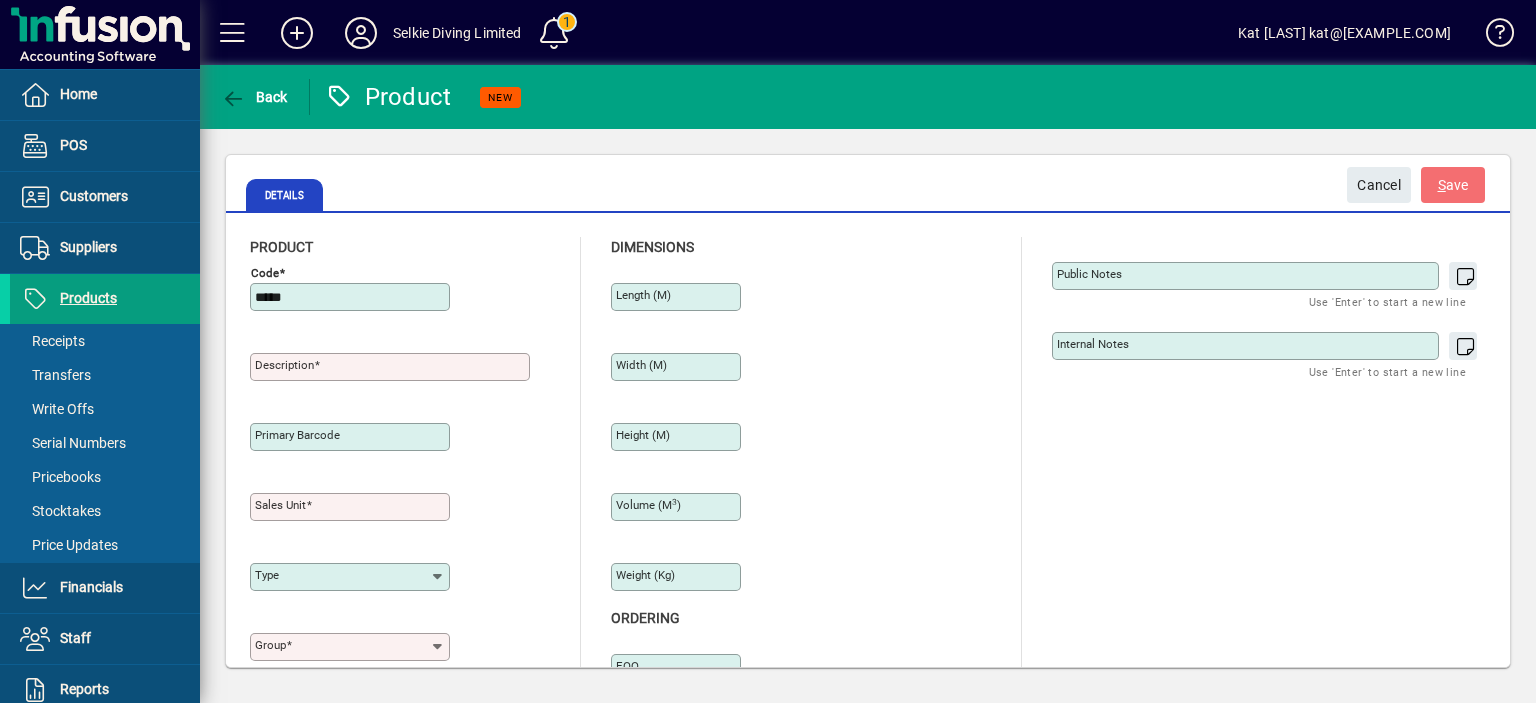 type on "*****" 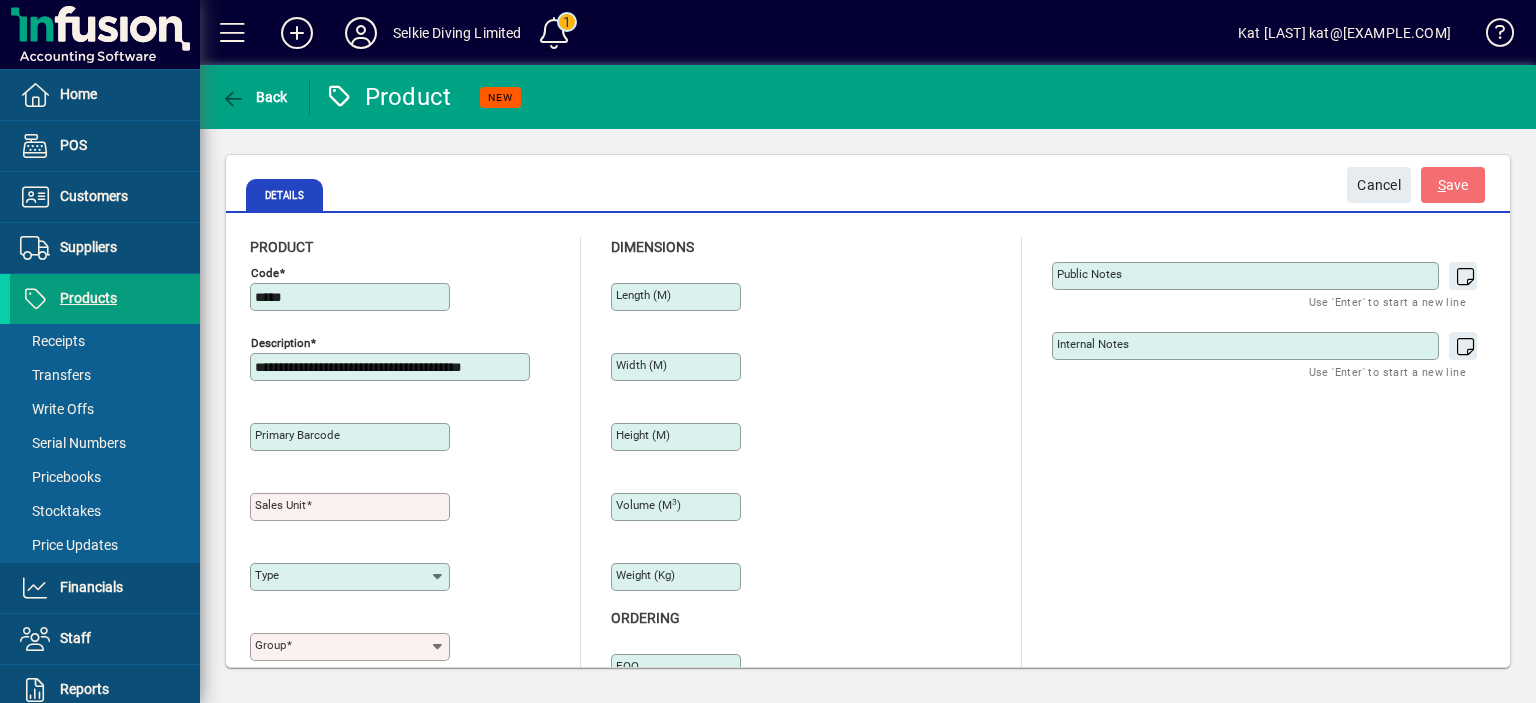 scroll, scrollTop: 0, scrollLeft: 13, axis: horizontal 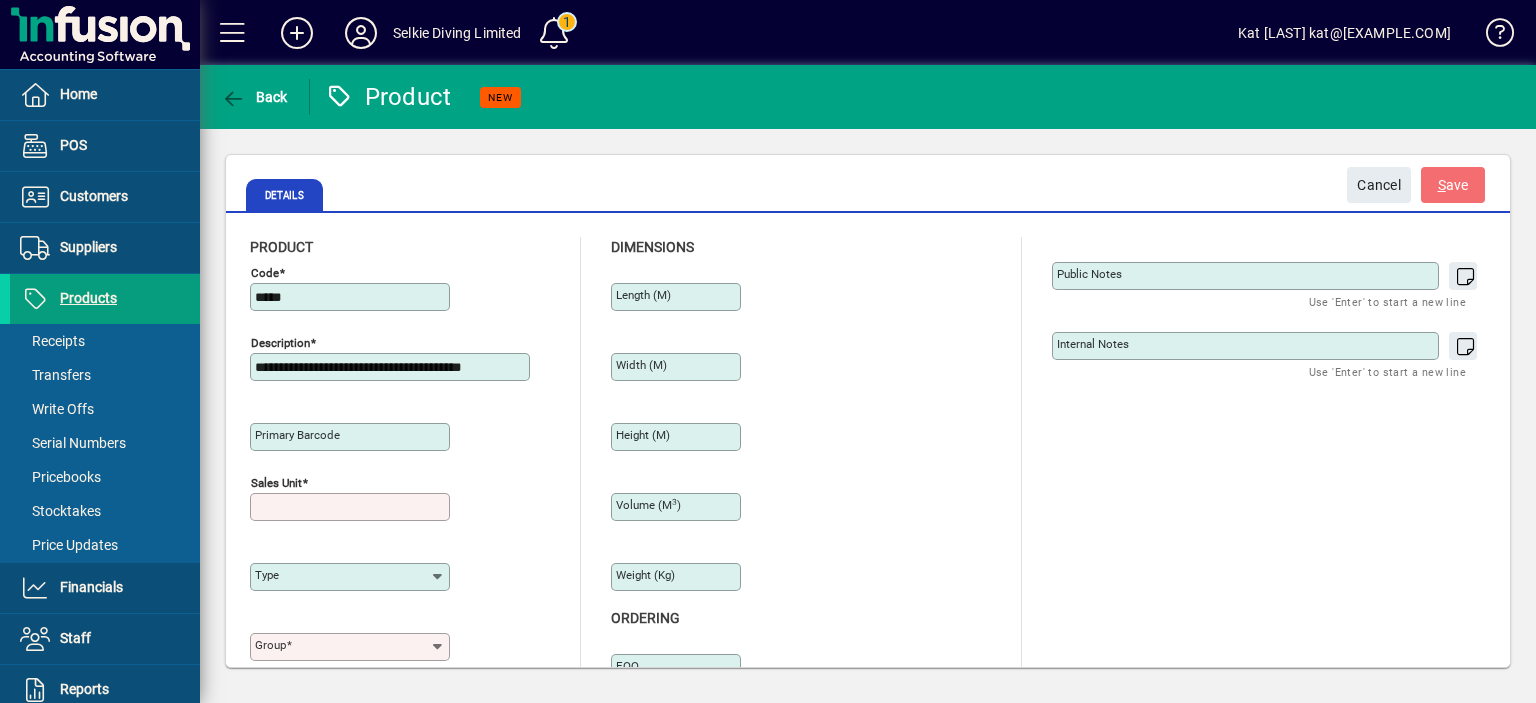 click on "Sales unit" at bounding box center [352, 507] 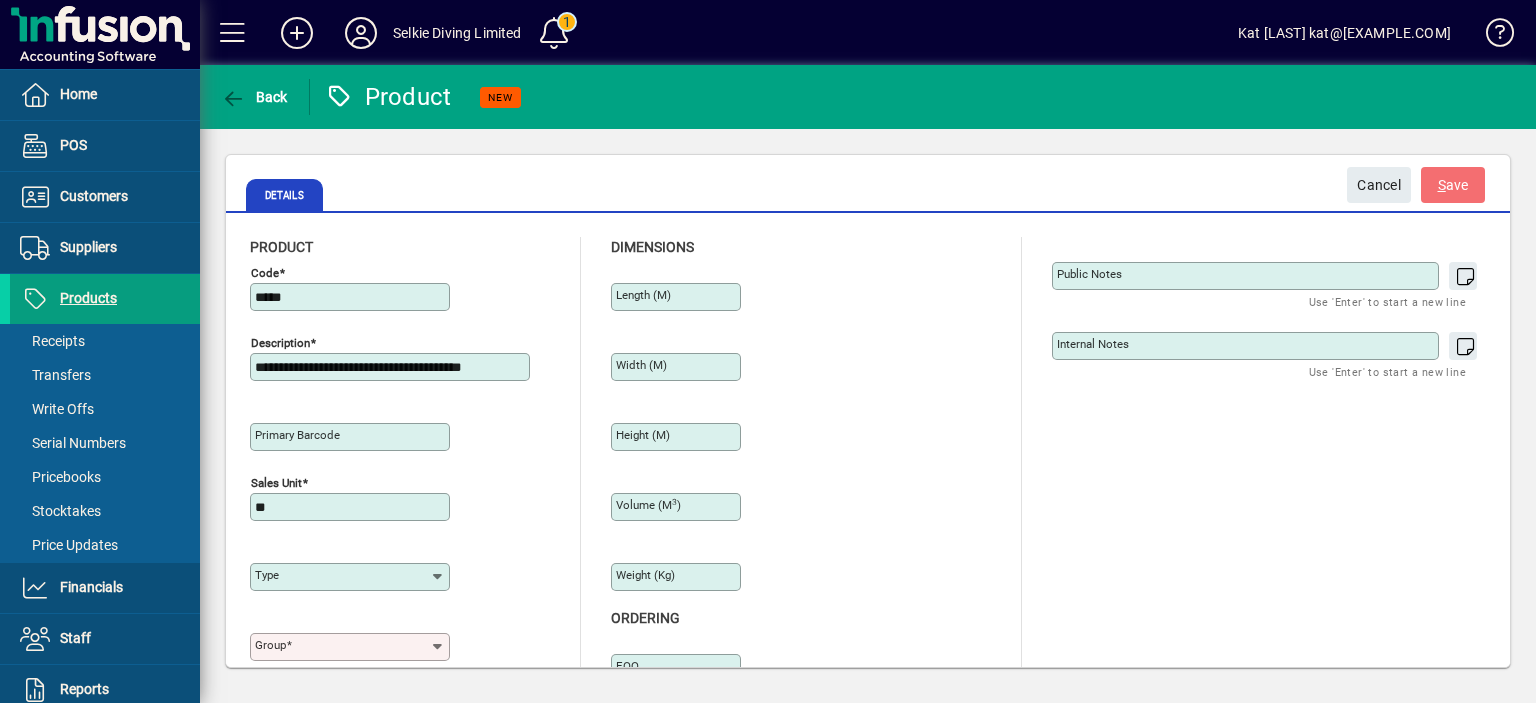 type on "**" 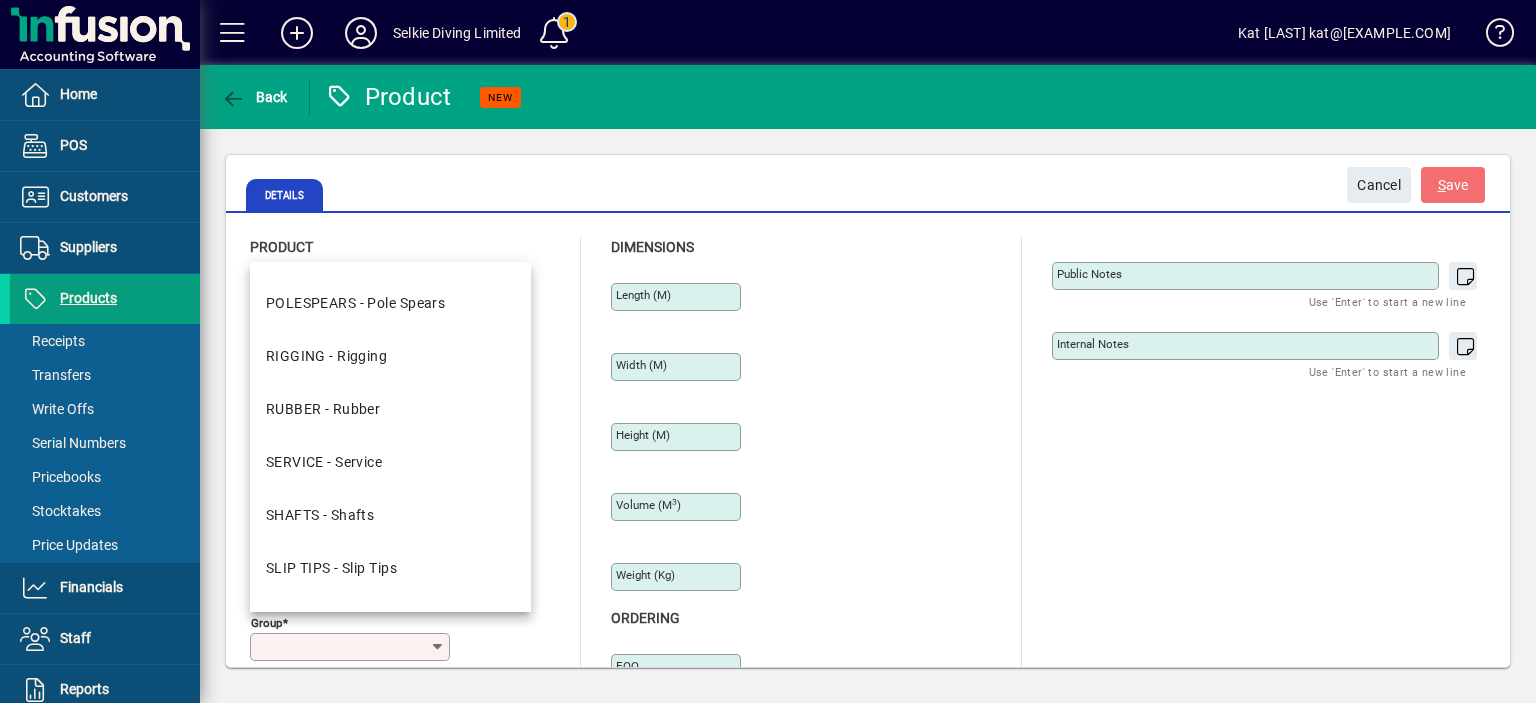 scroll, scrollTop: 800, scrollLeft: 0, axis: vertical 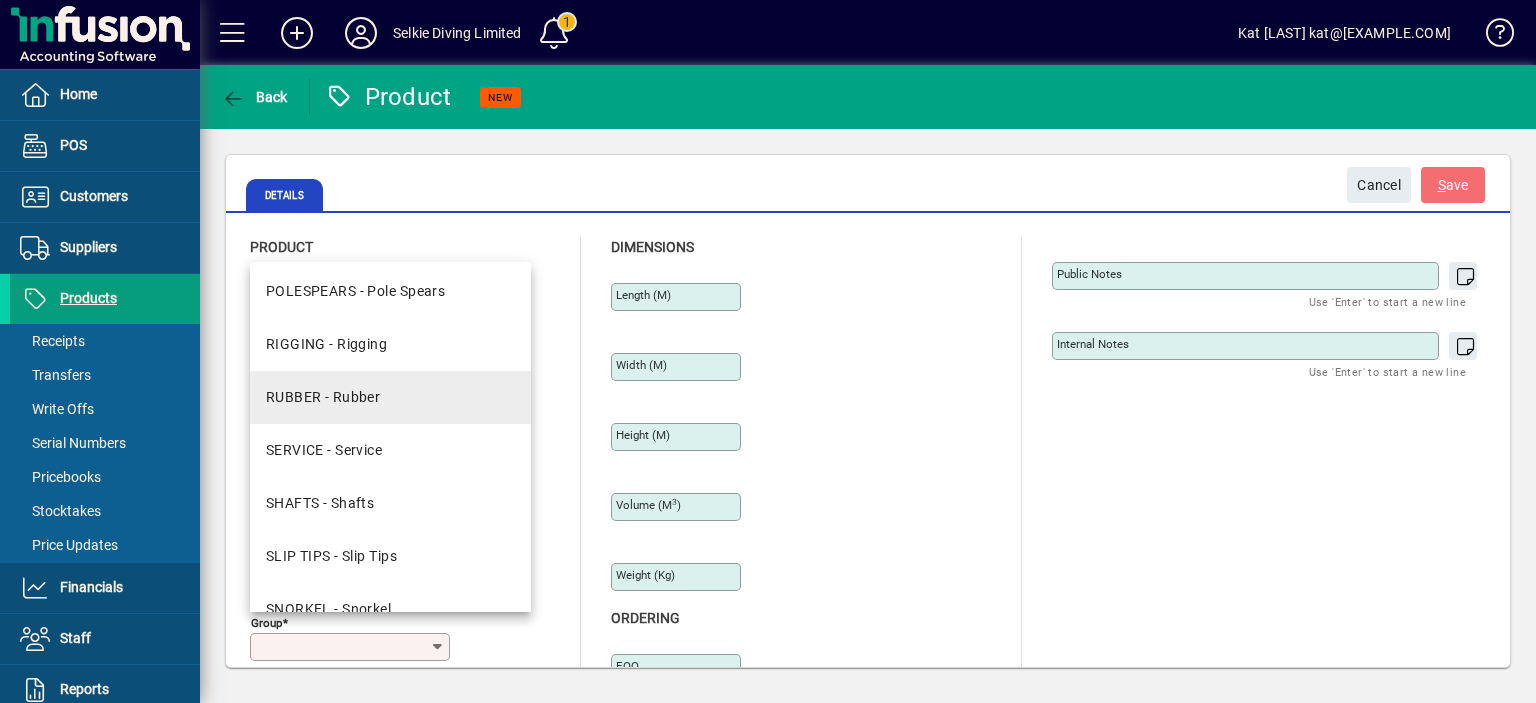click on "RUBBER - Rubber" at bounding box center (323, 397) 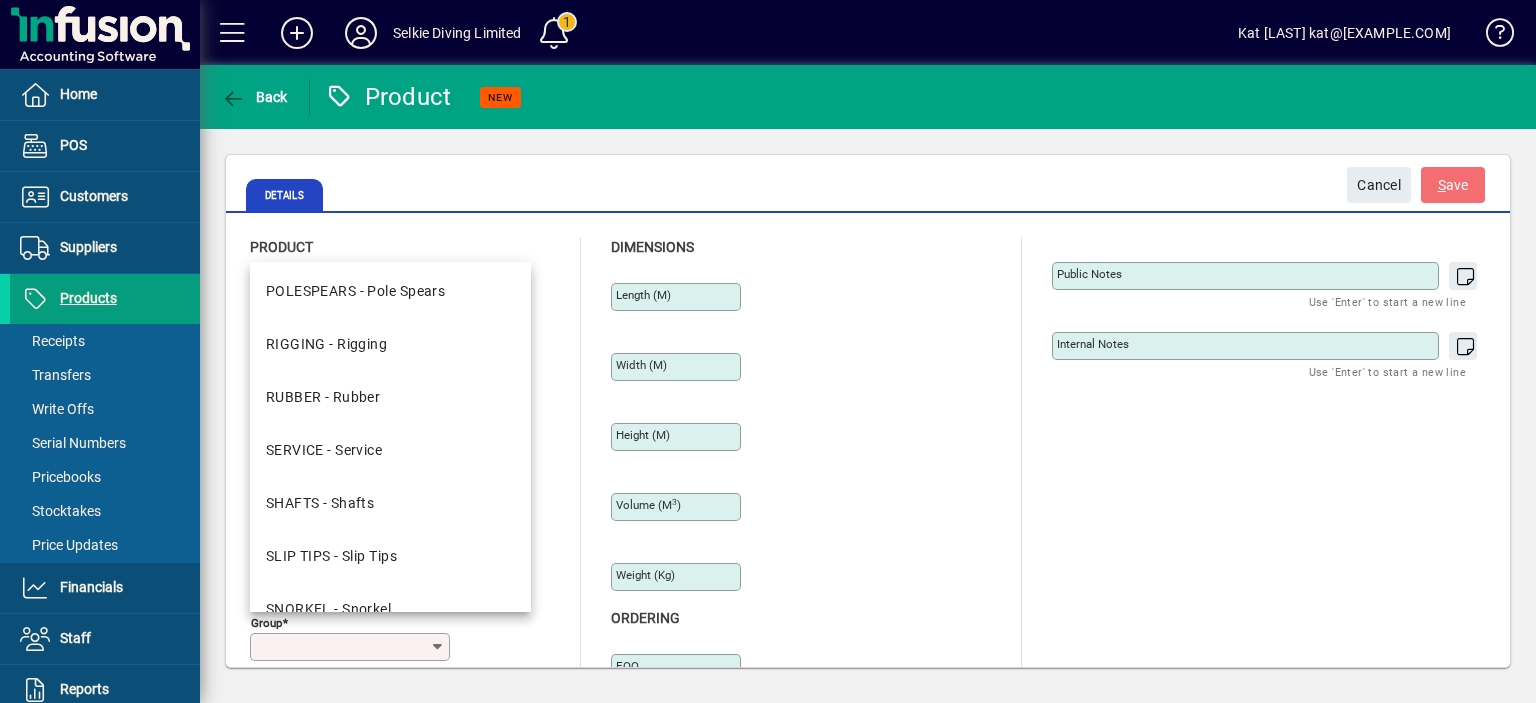 type on "**********" 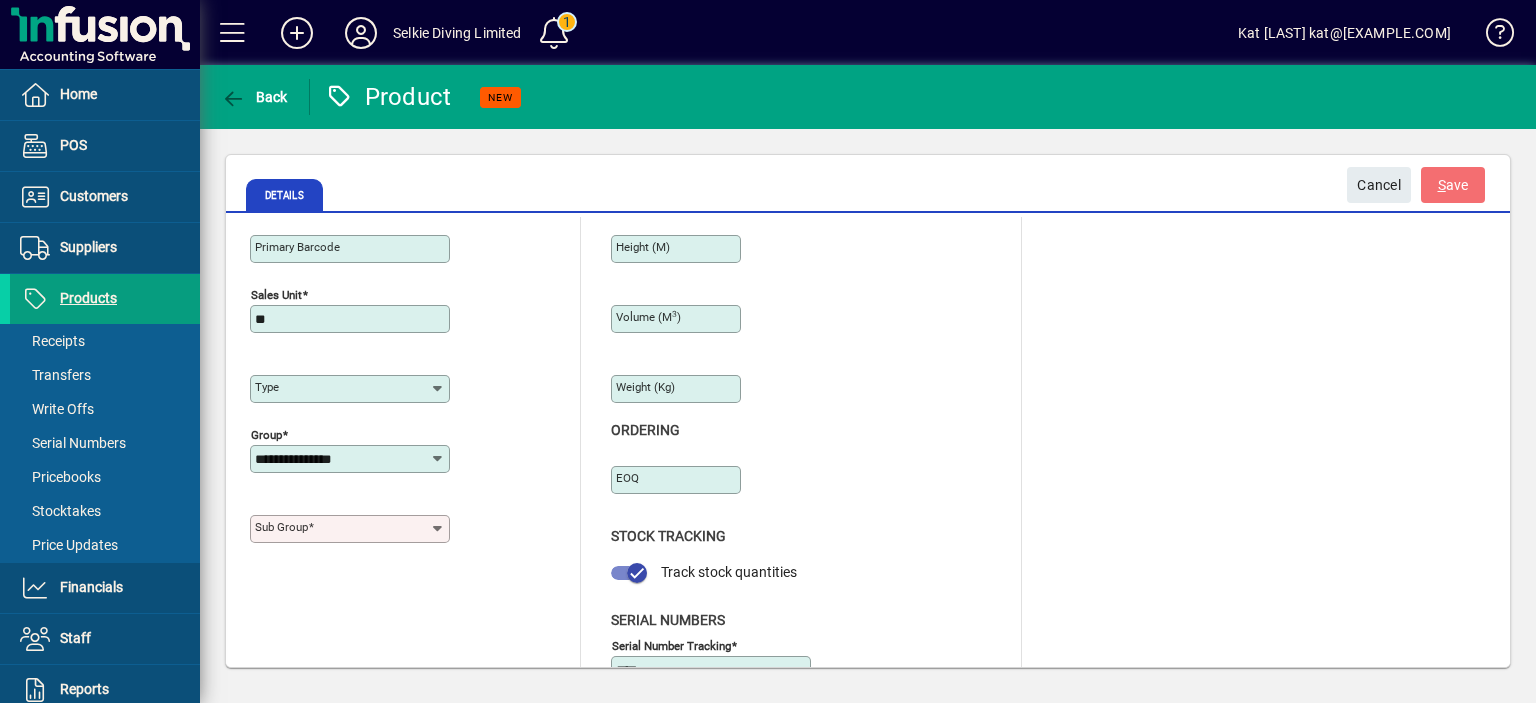 scroll, scrollTop: 200, scrollLeft: 0, axis: vertical 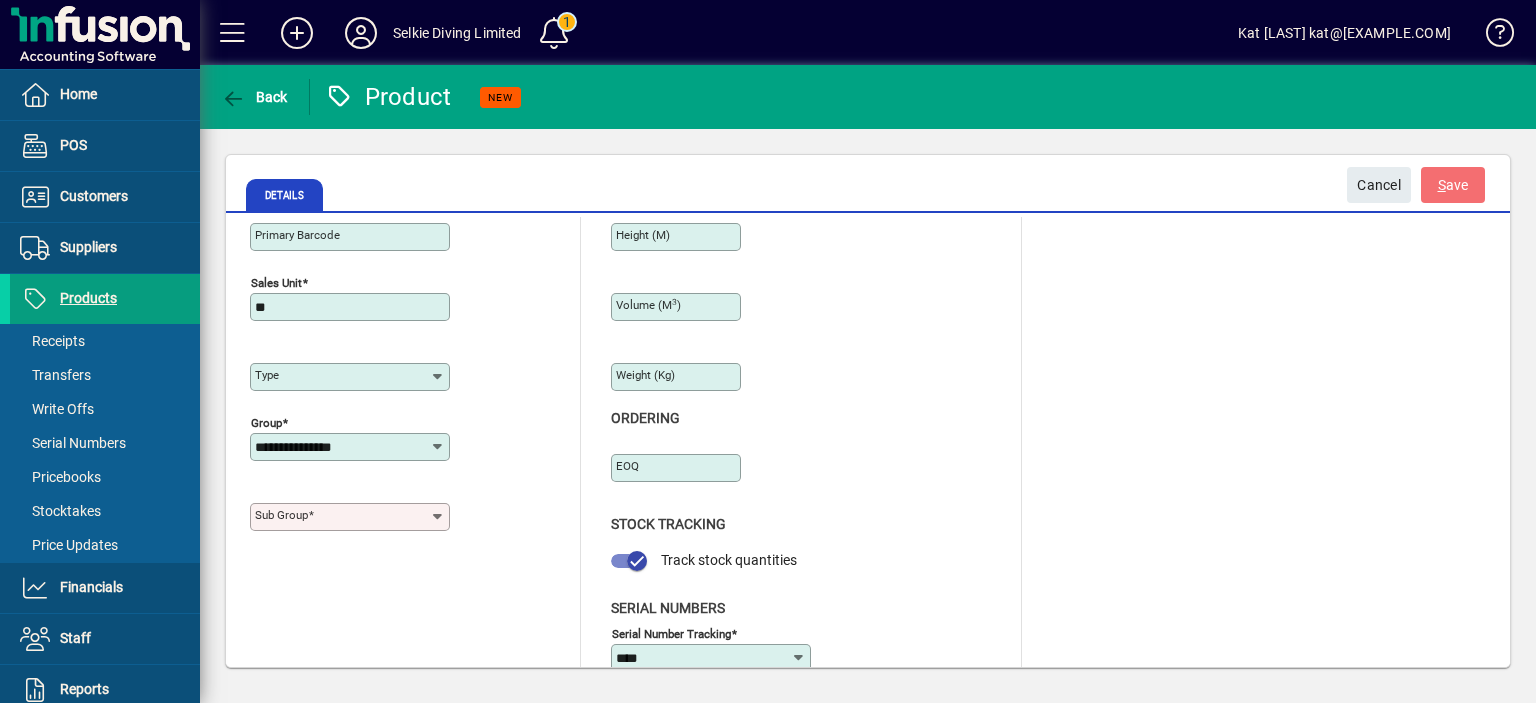 click on "Sub group" at bounding box center (342, 517) 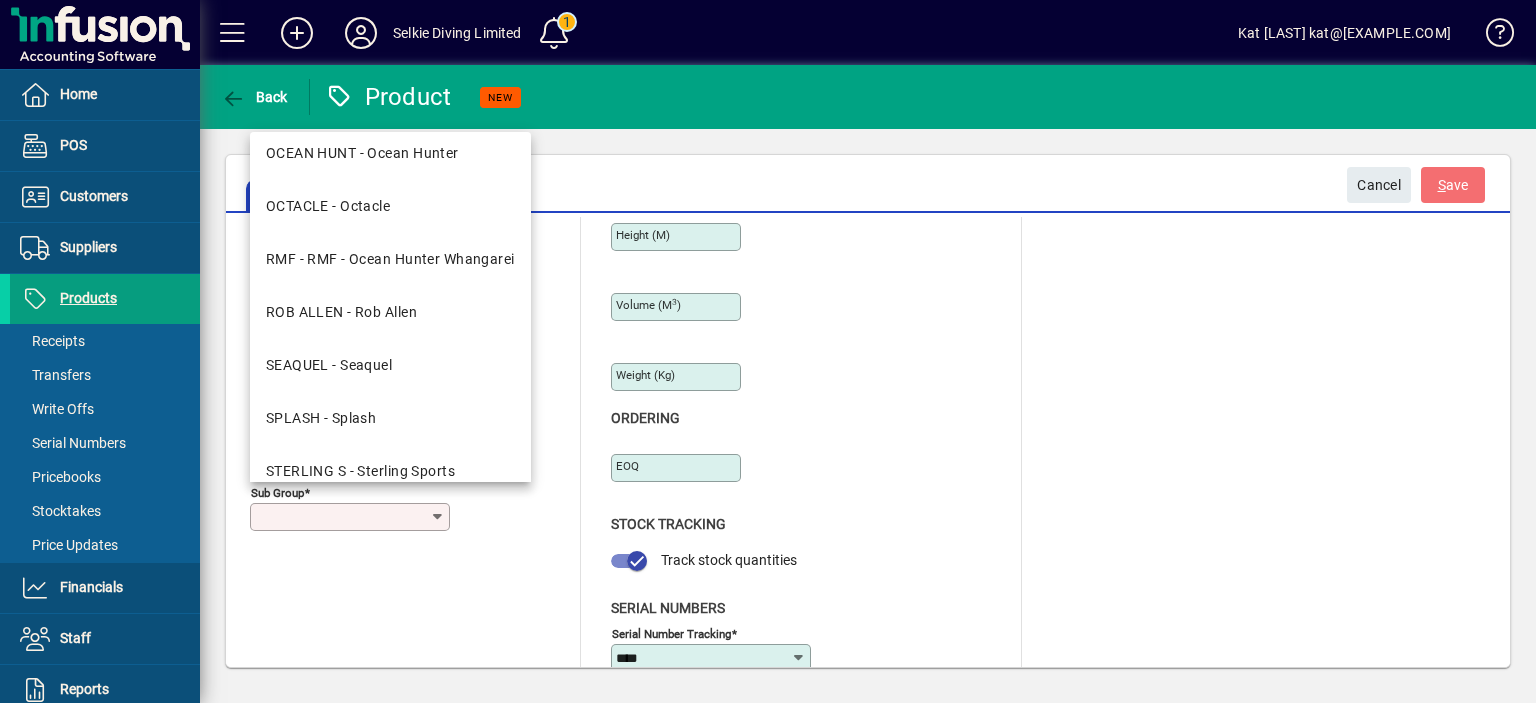 scroll, scrollTop: 1002, scrollLeft: 0, axis: vertical 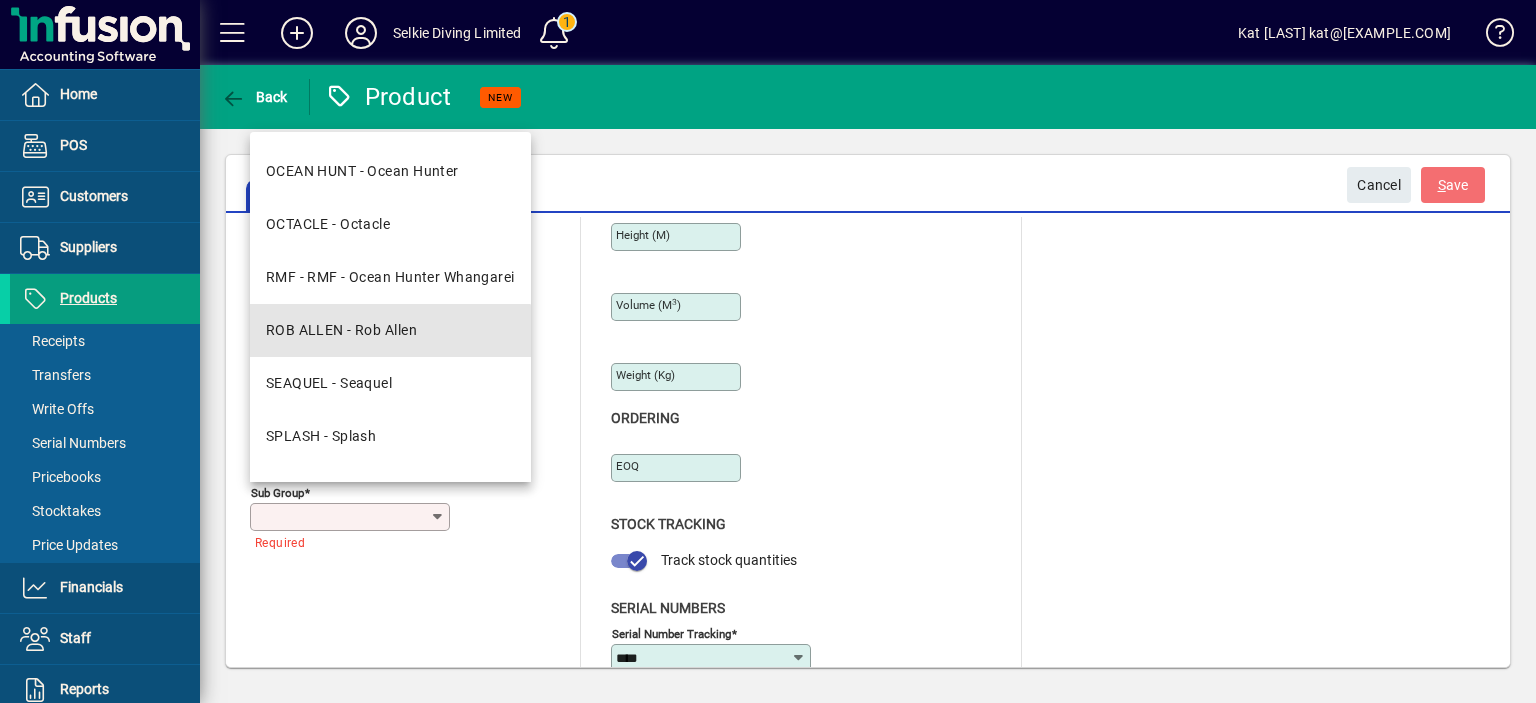 drag, startPoint x: 382, startPoint y: 339, endPoint x: 427, endPoint y: 366, distance: 52.478565 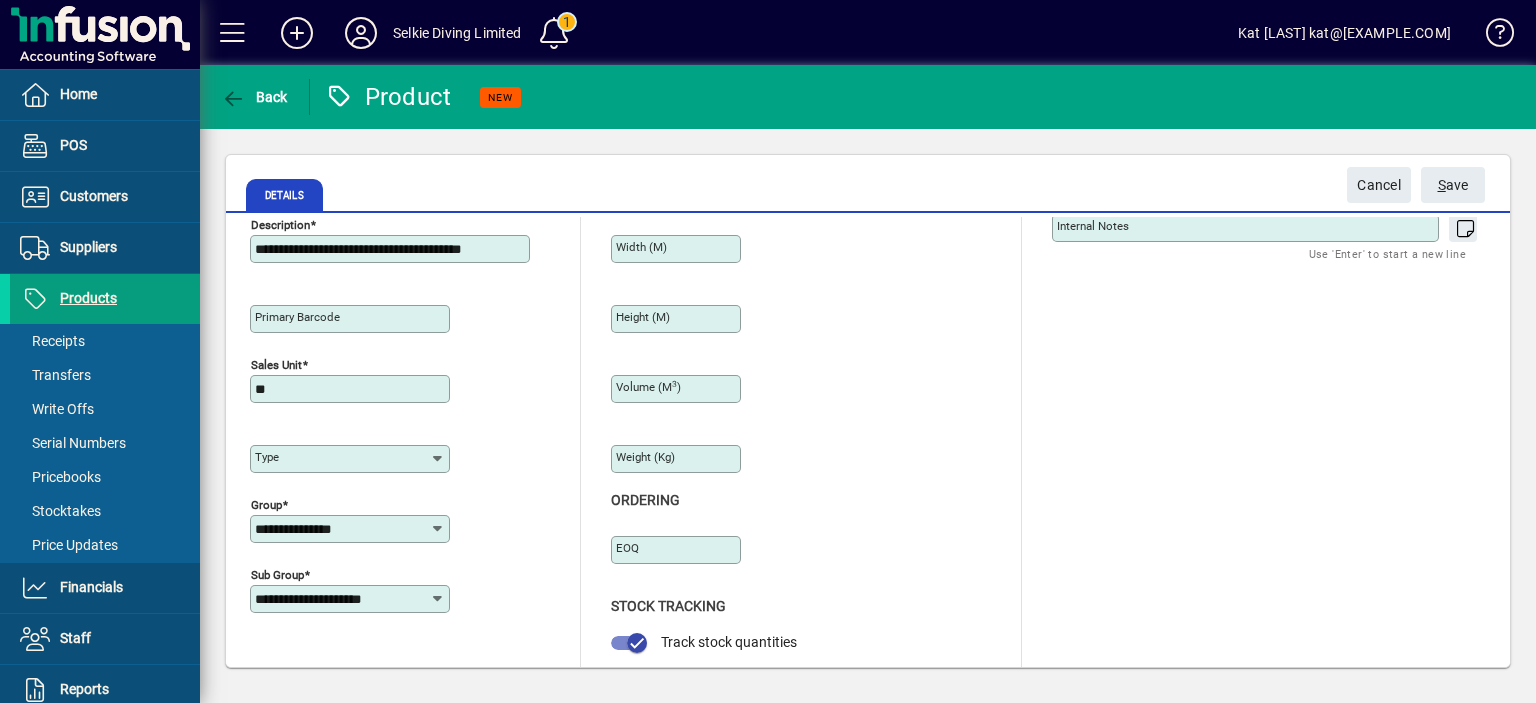 scroll, scrollTop: 0, scrollLeft: 0, axis: both 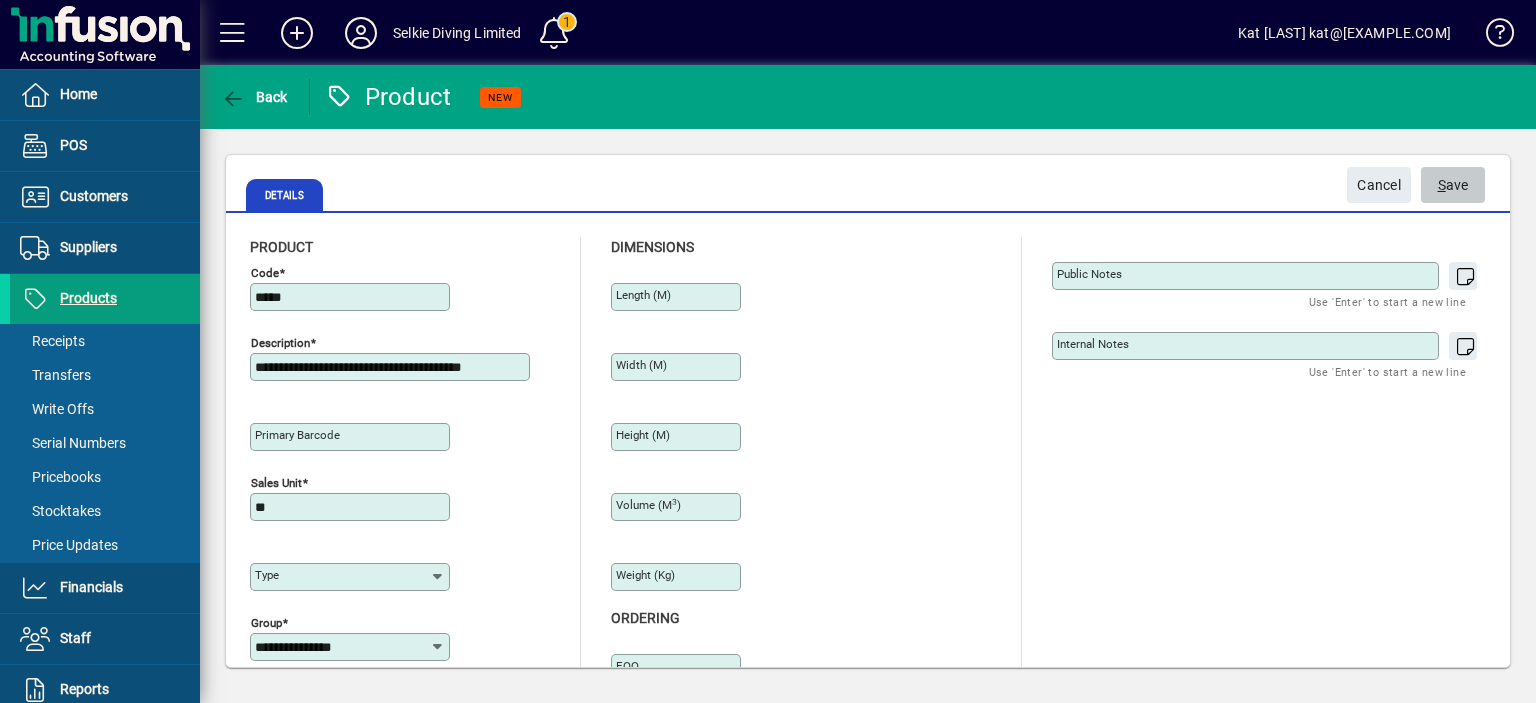 click on "S ave" 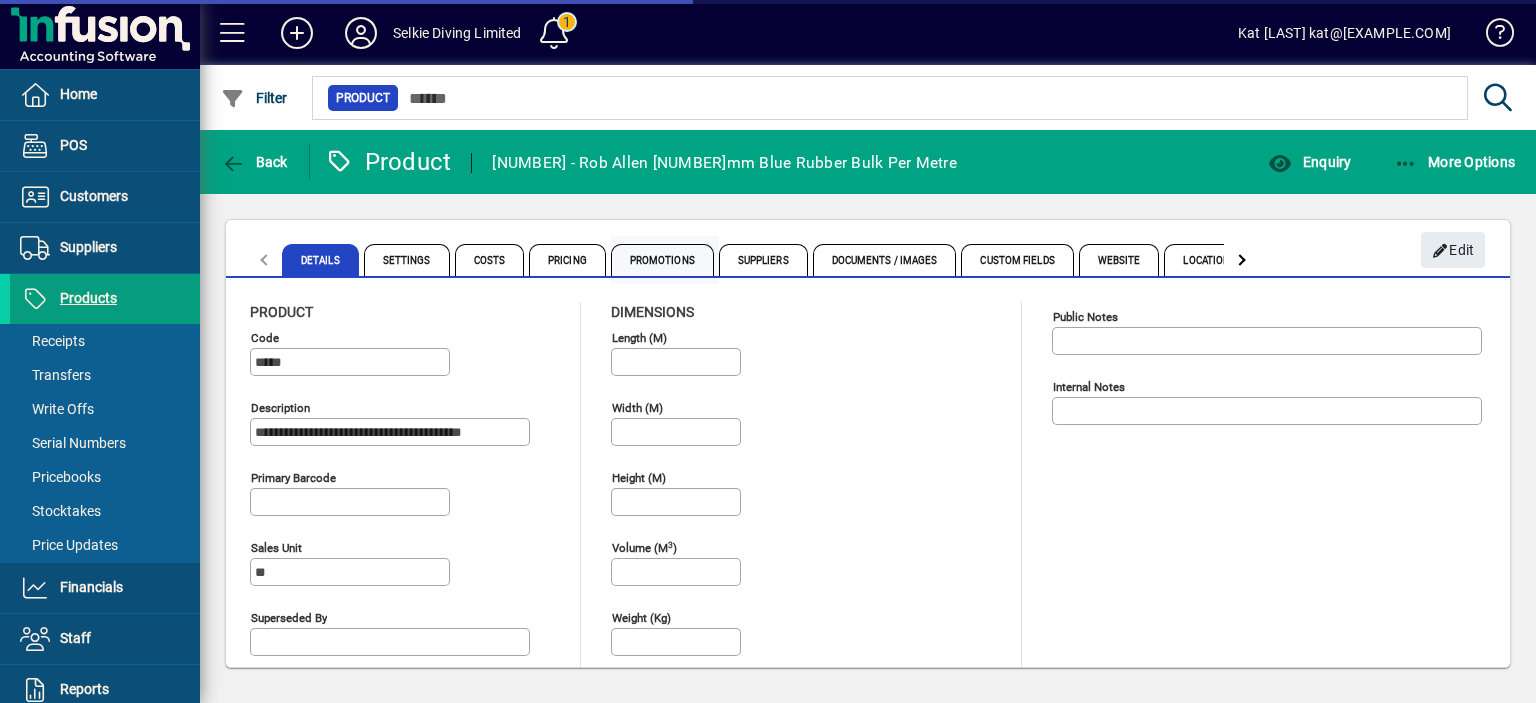 type on "**********" 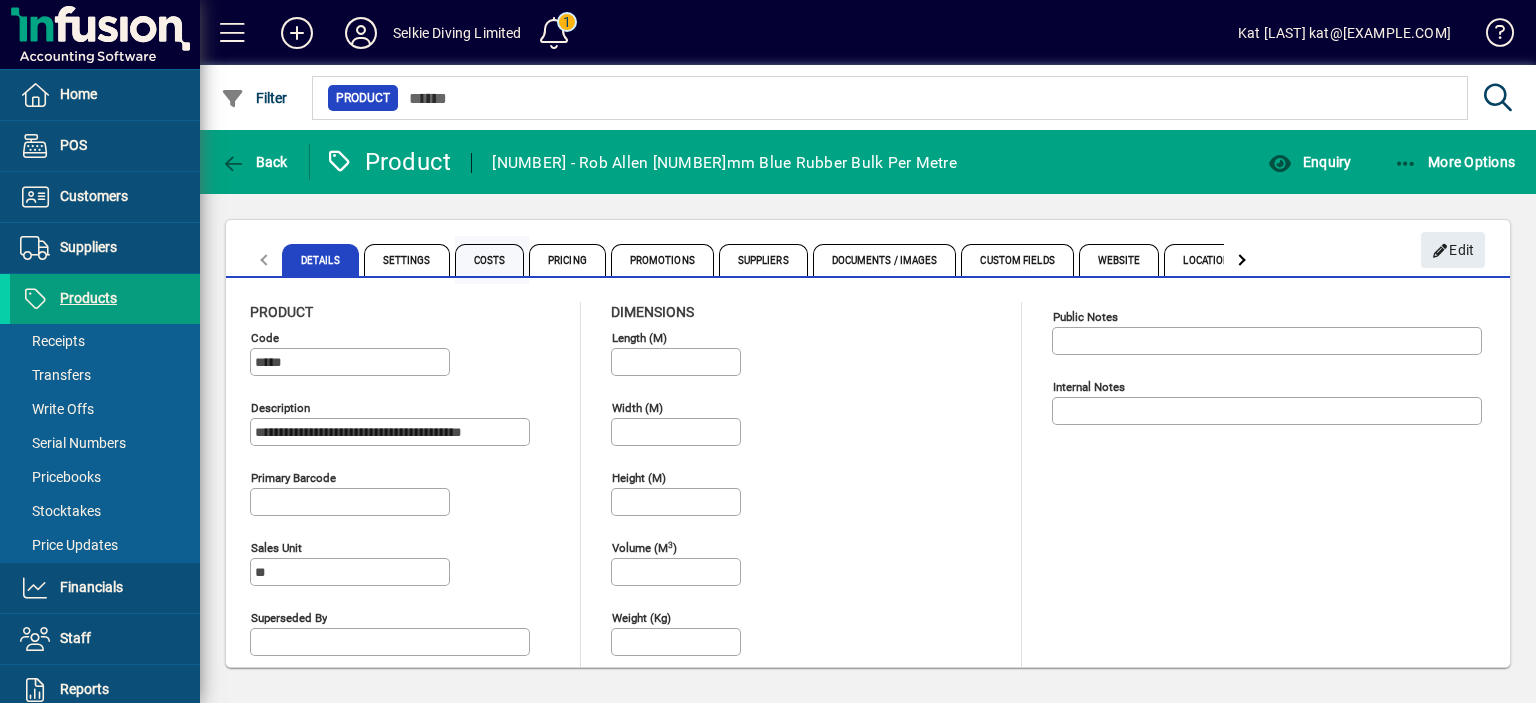 click on "Costs" at bounding box center (490, 260) 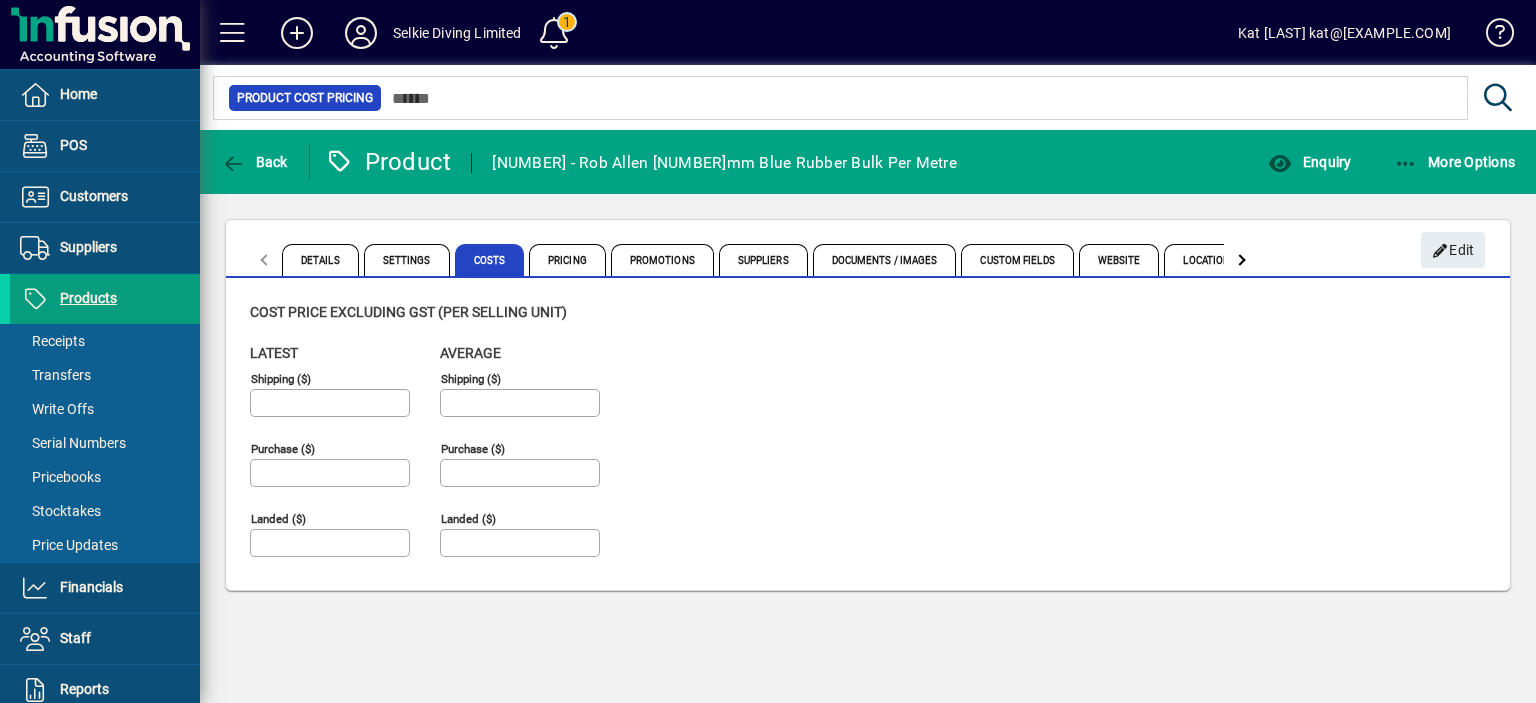 click on "Purchase ($)" at bounding box center [332, 473] 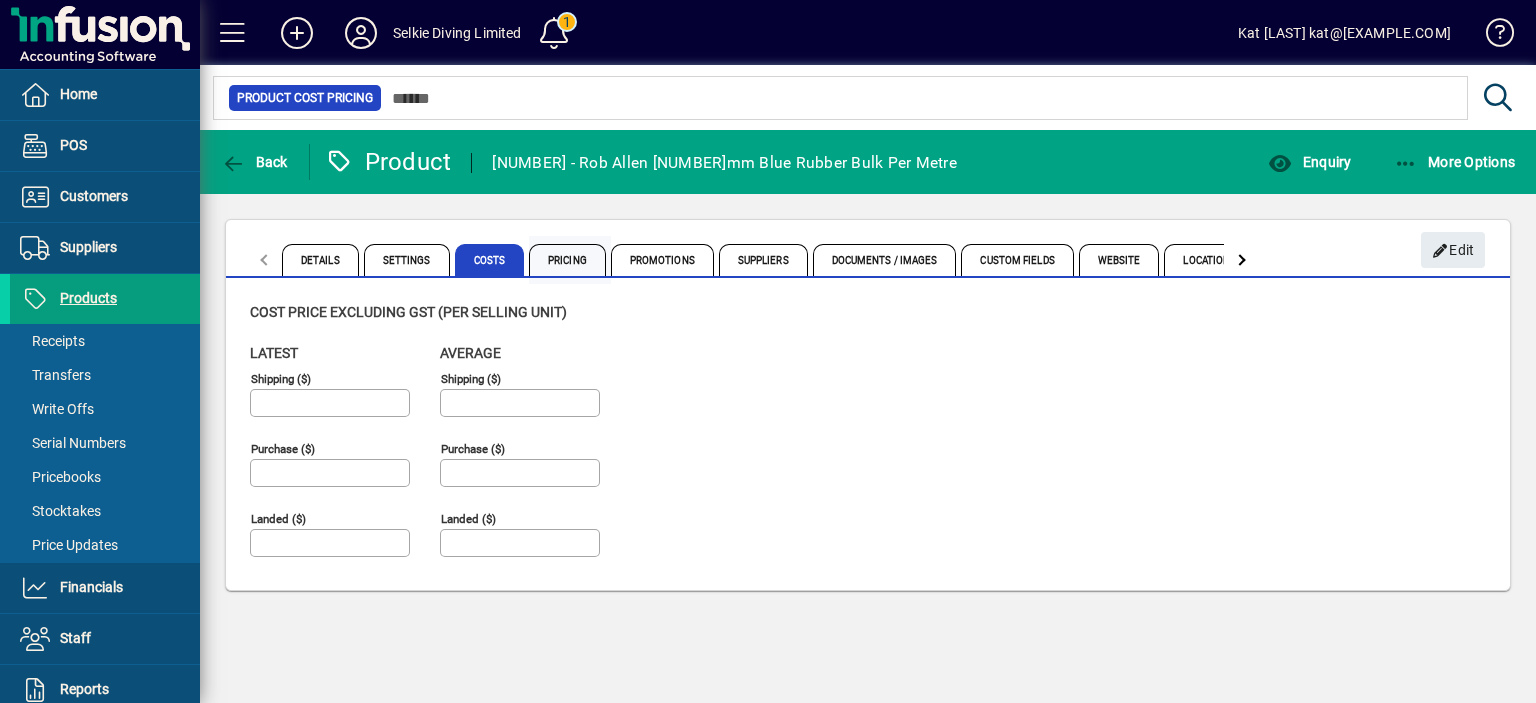 click on "Pricing" at bounding box center [567, 260] 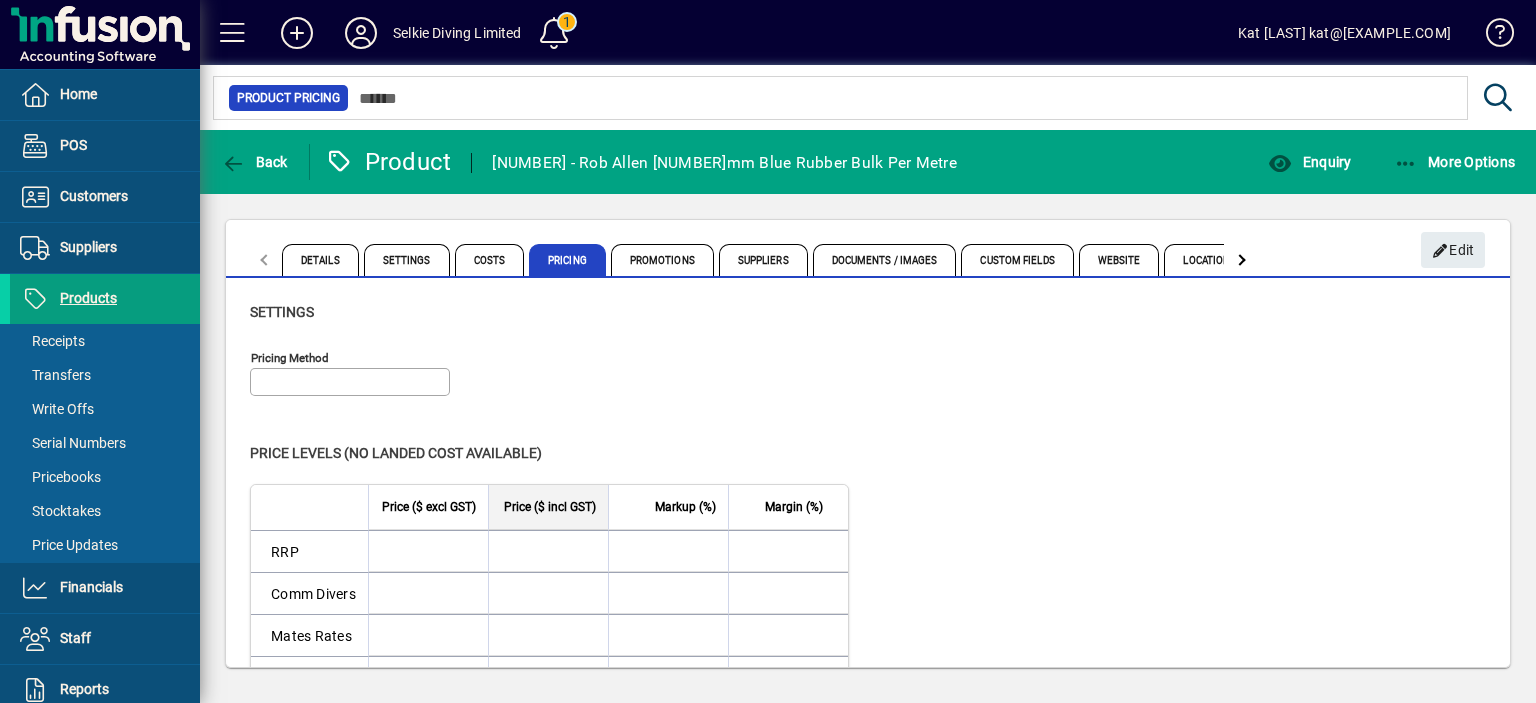 type on "**********" 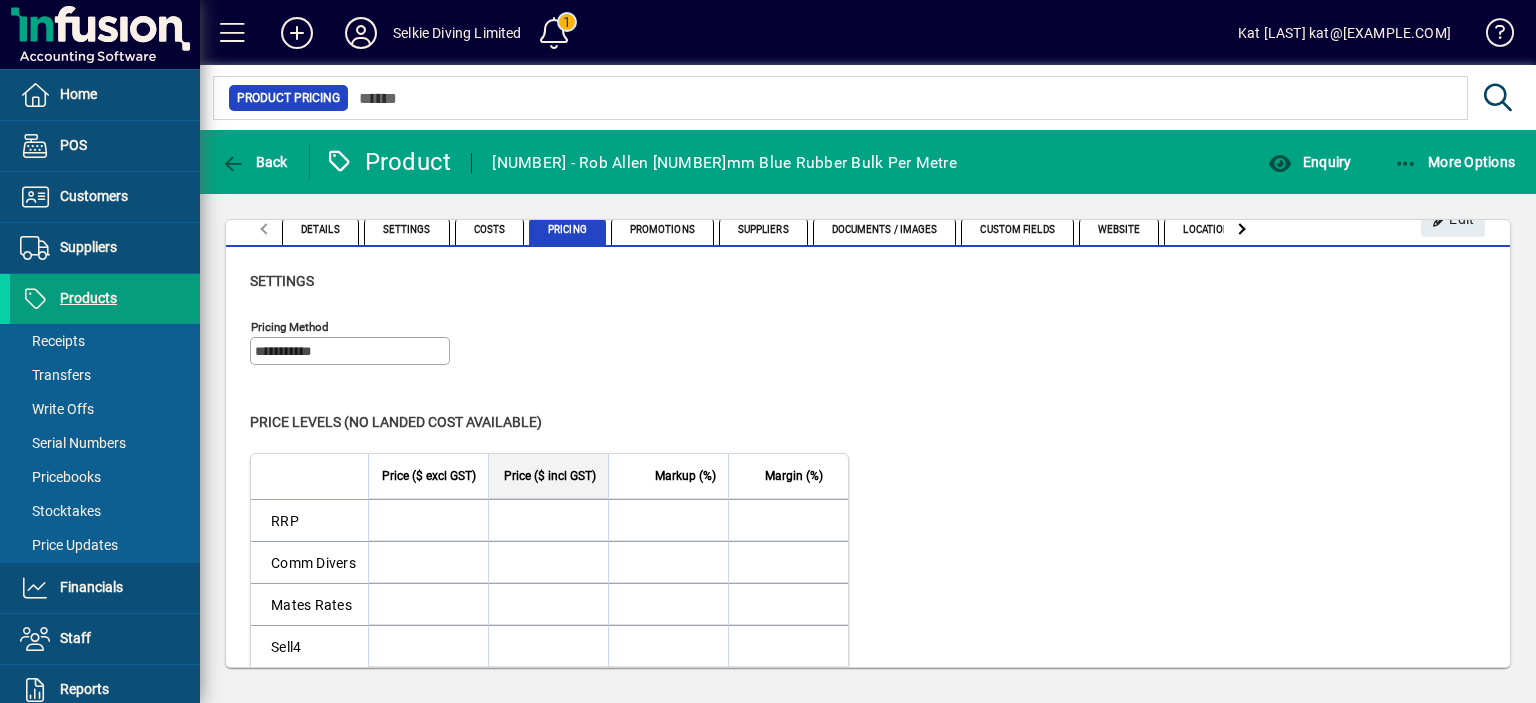 scroll, scrollTop: 0, scrollLeft: 0, axis: both 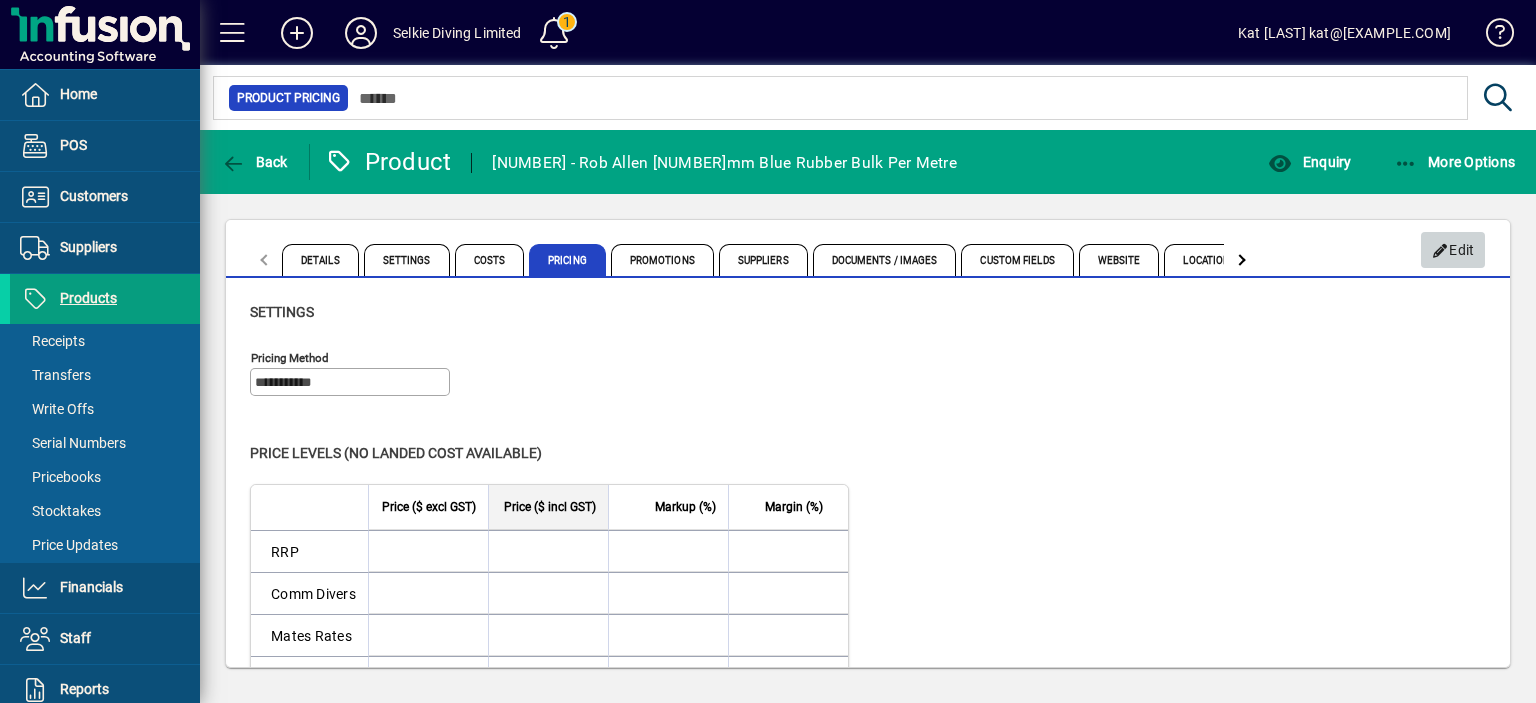 drag, startPoint x: 1437, startPoint y: 255, endPoint x: 1267, endPoint y: 311, distance: 178.98604 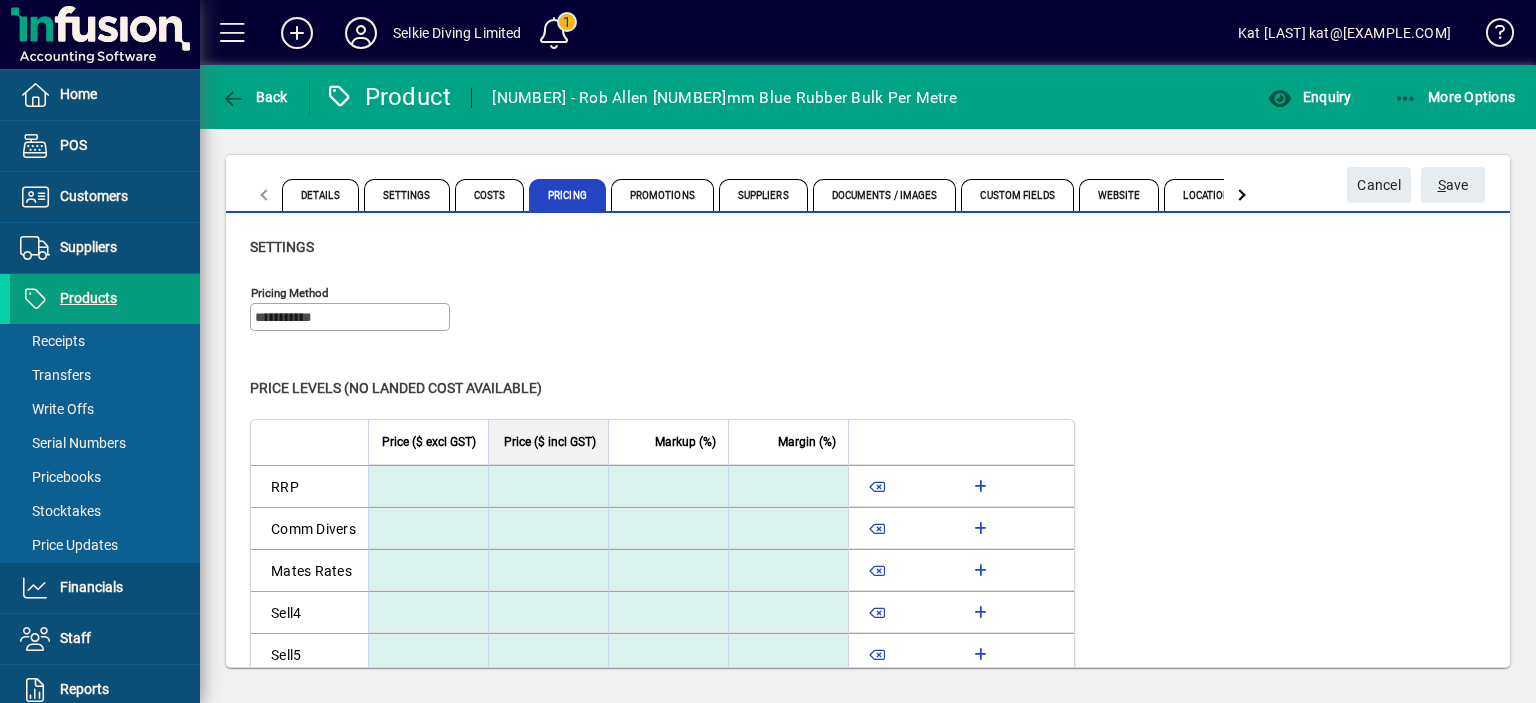 click at bounding box center [545, 486] 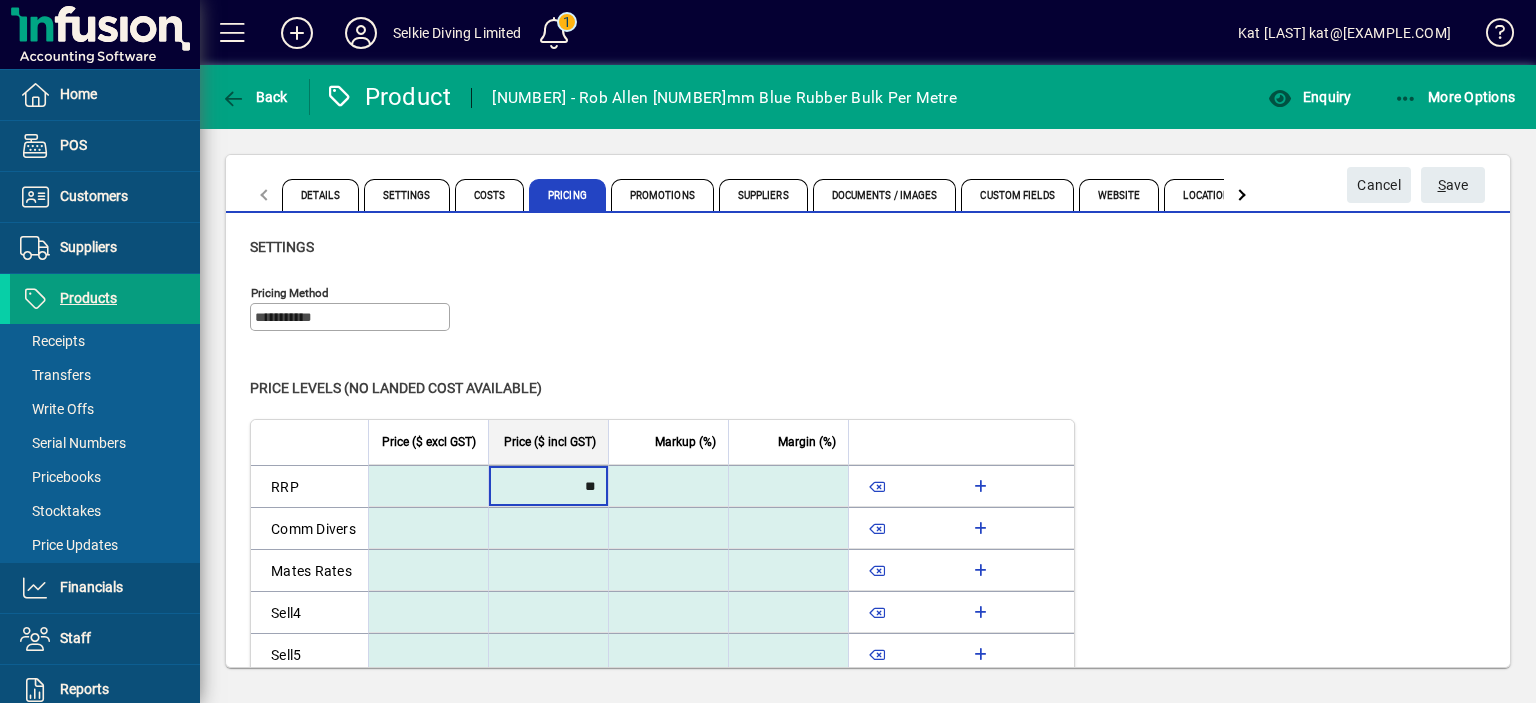 type on "**" 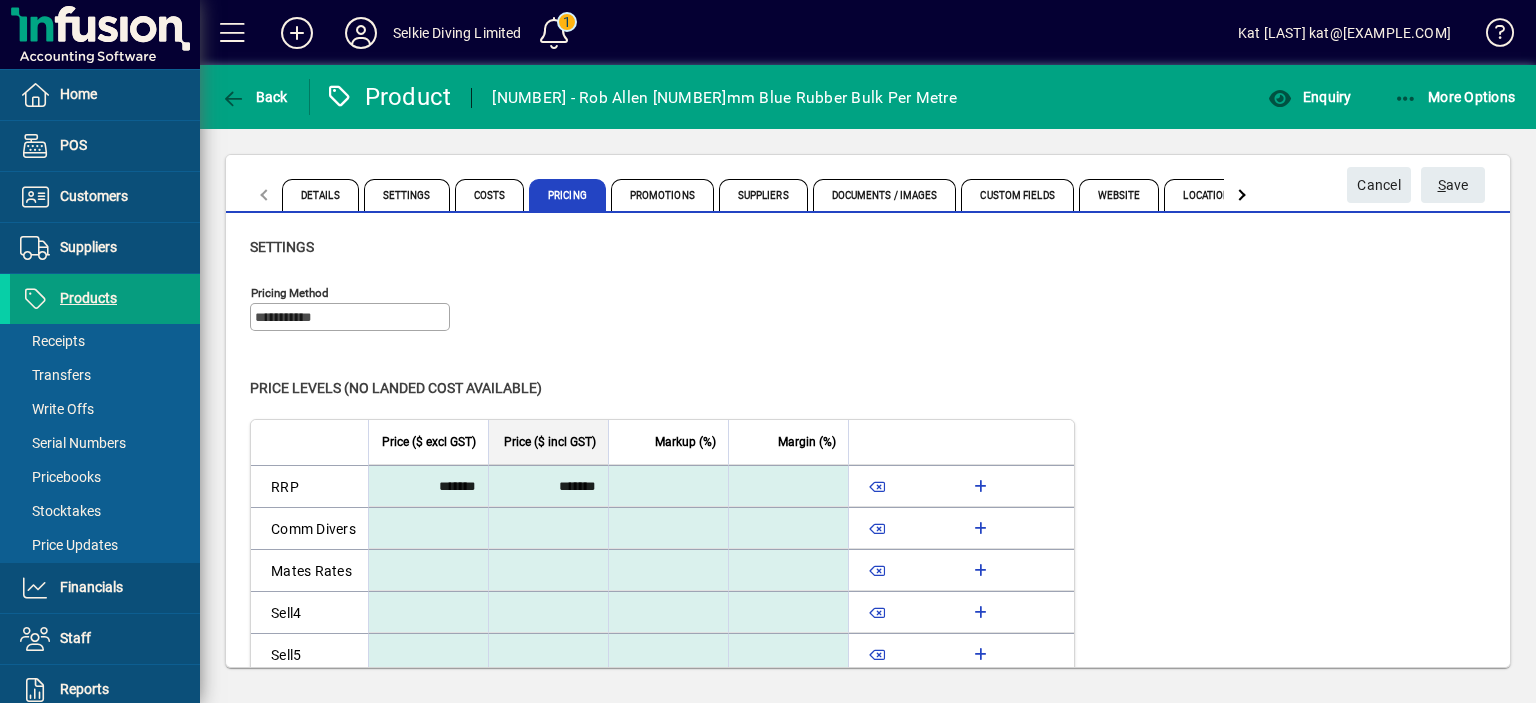 click on "Price levels (no landed cost available)  Level   Price ($ excl GST)   Price ($ incl GST)   Markup (%)   Margin (%)   RRP  ******* *******  Comm Divers   Mates Rates   Sell4   Sell5   Sell6   Sell7   Sell8" 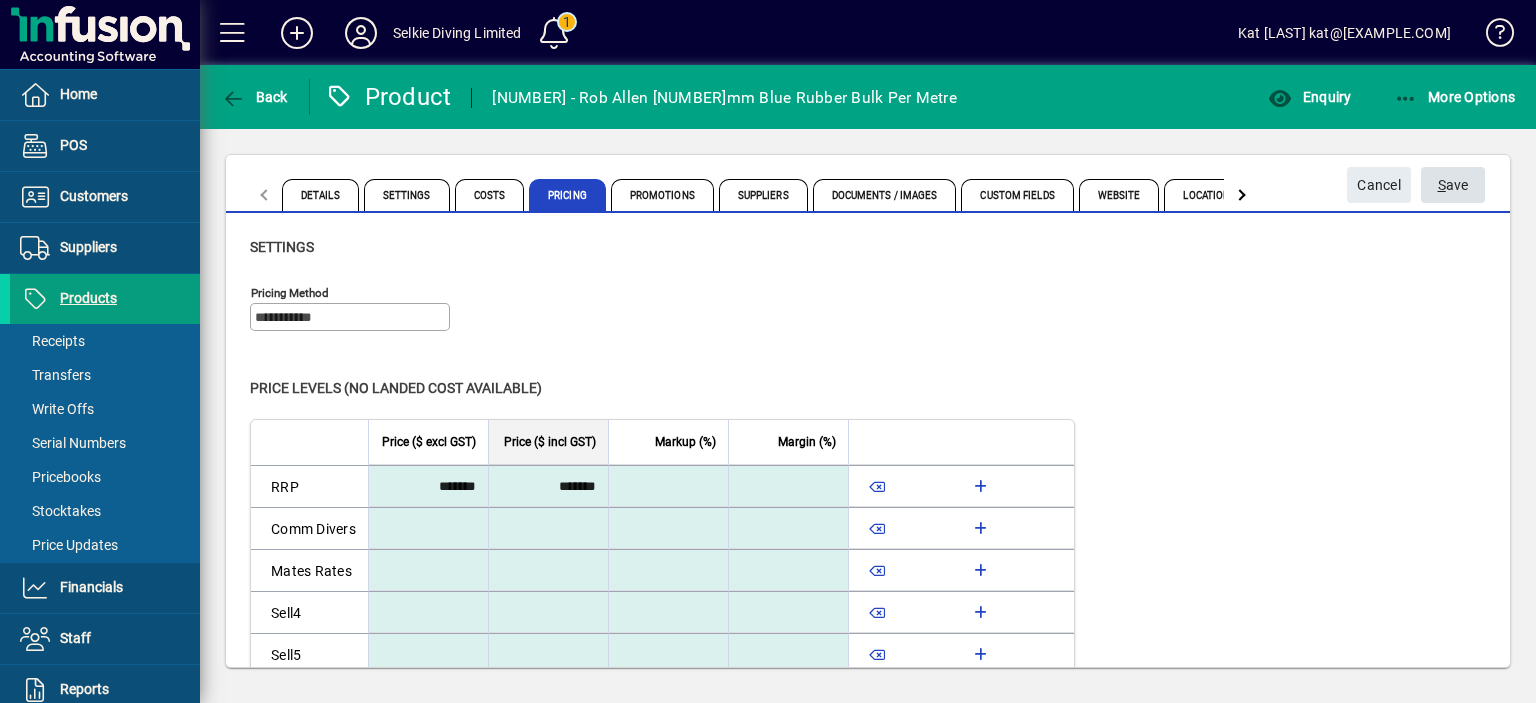 click on "S ave" 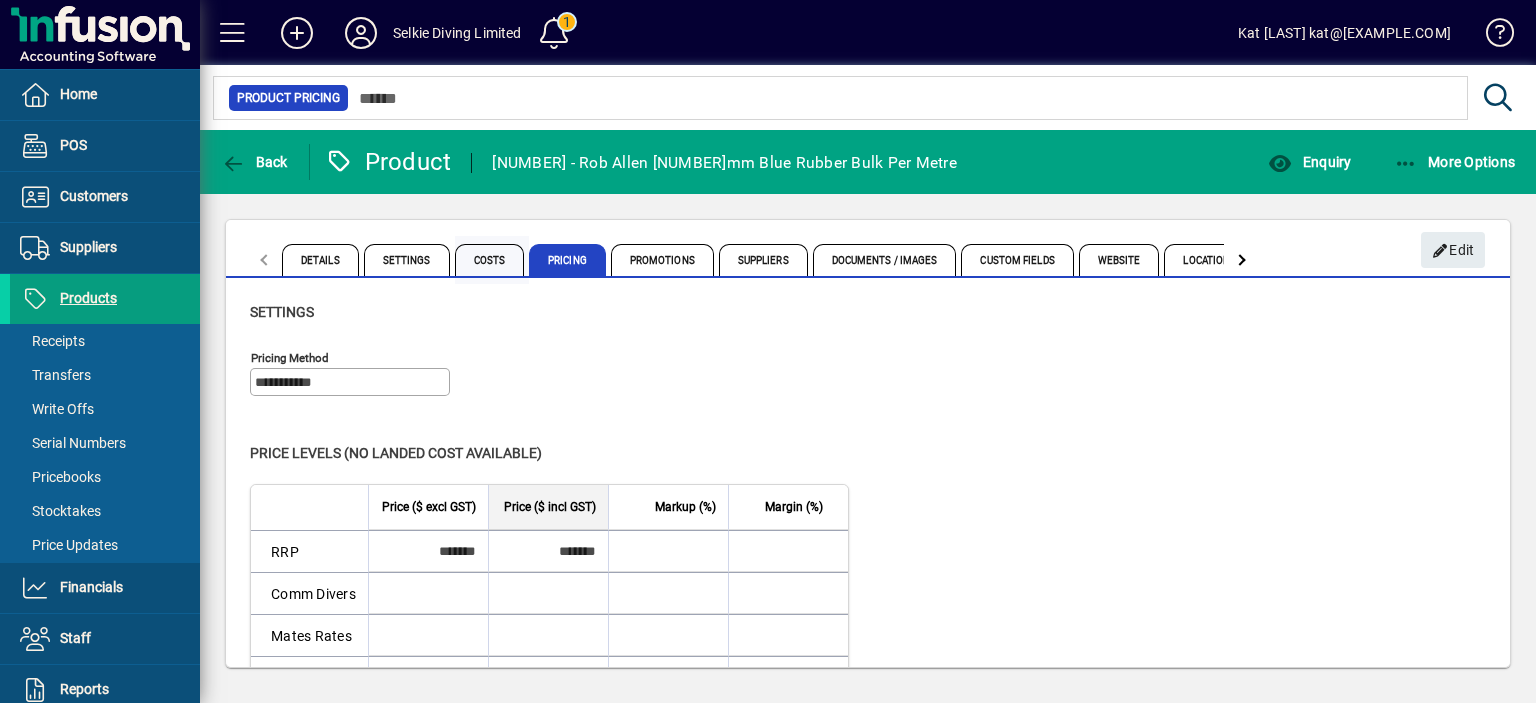 click on "Costs" at bounding box center [490, 260] 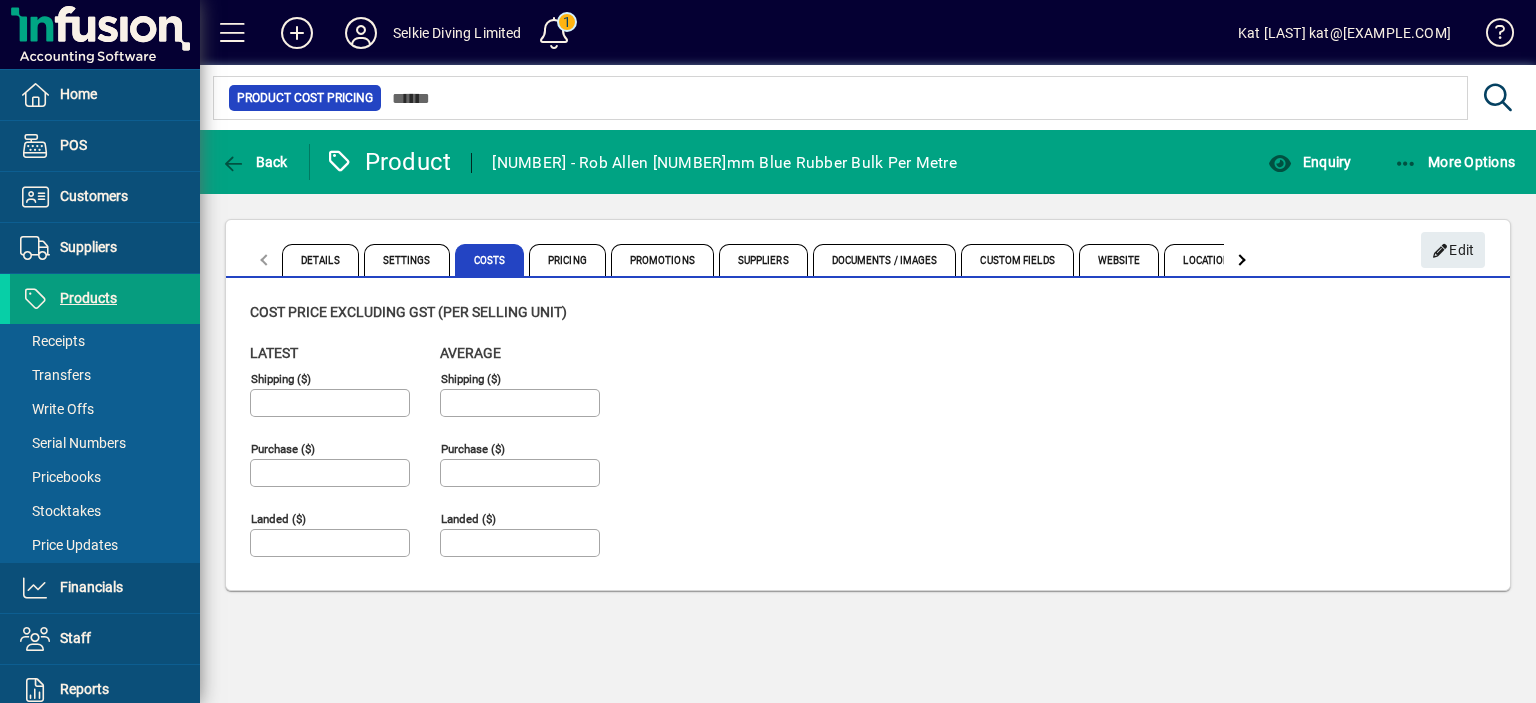 click on "Purchase ($)" at bounding box center [332, 473] 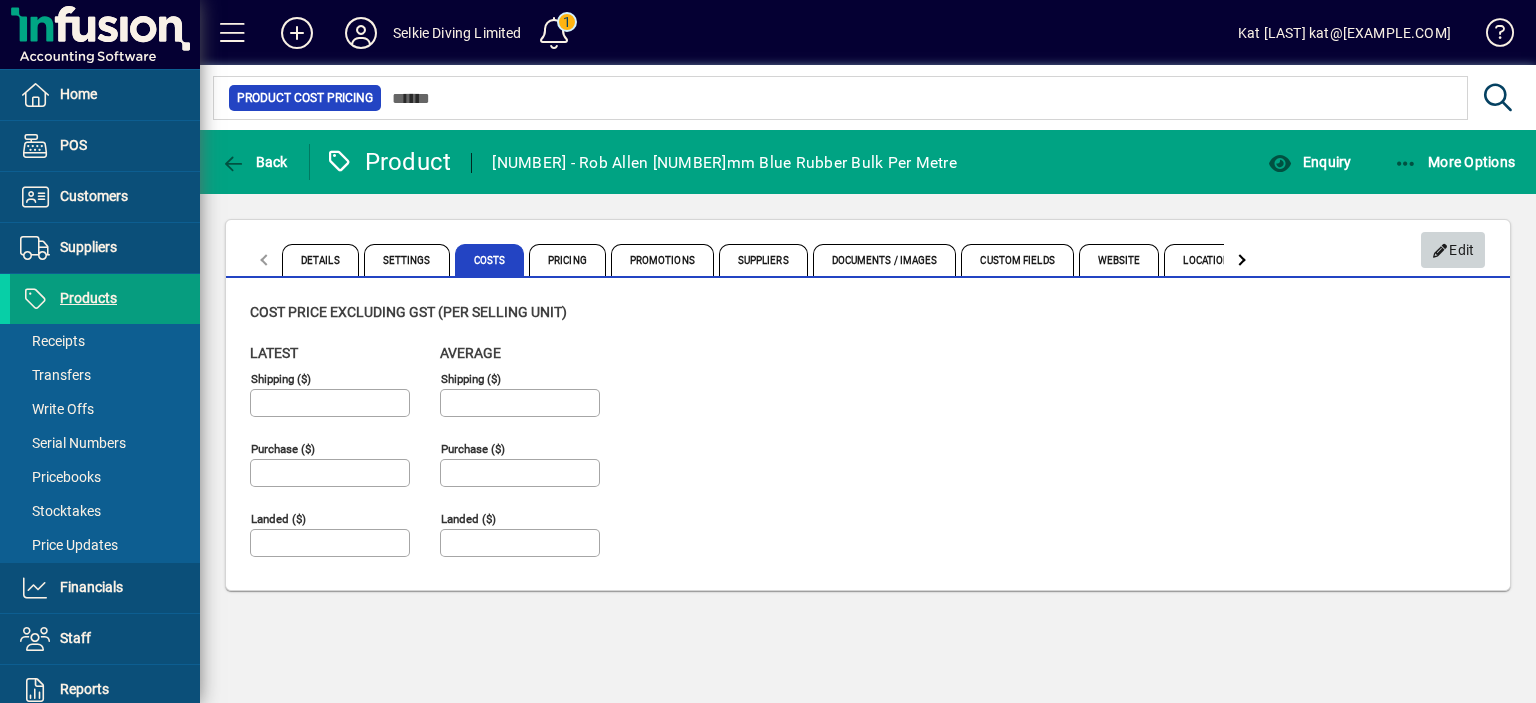 drag, startPoint x: 1462, startPoint y: 247, endPoint x: 997, endPoint y: 356, distance: 477.60443 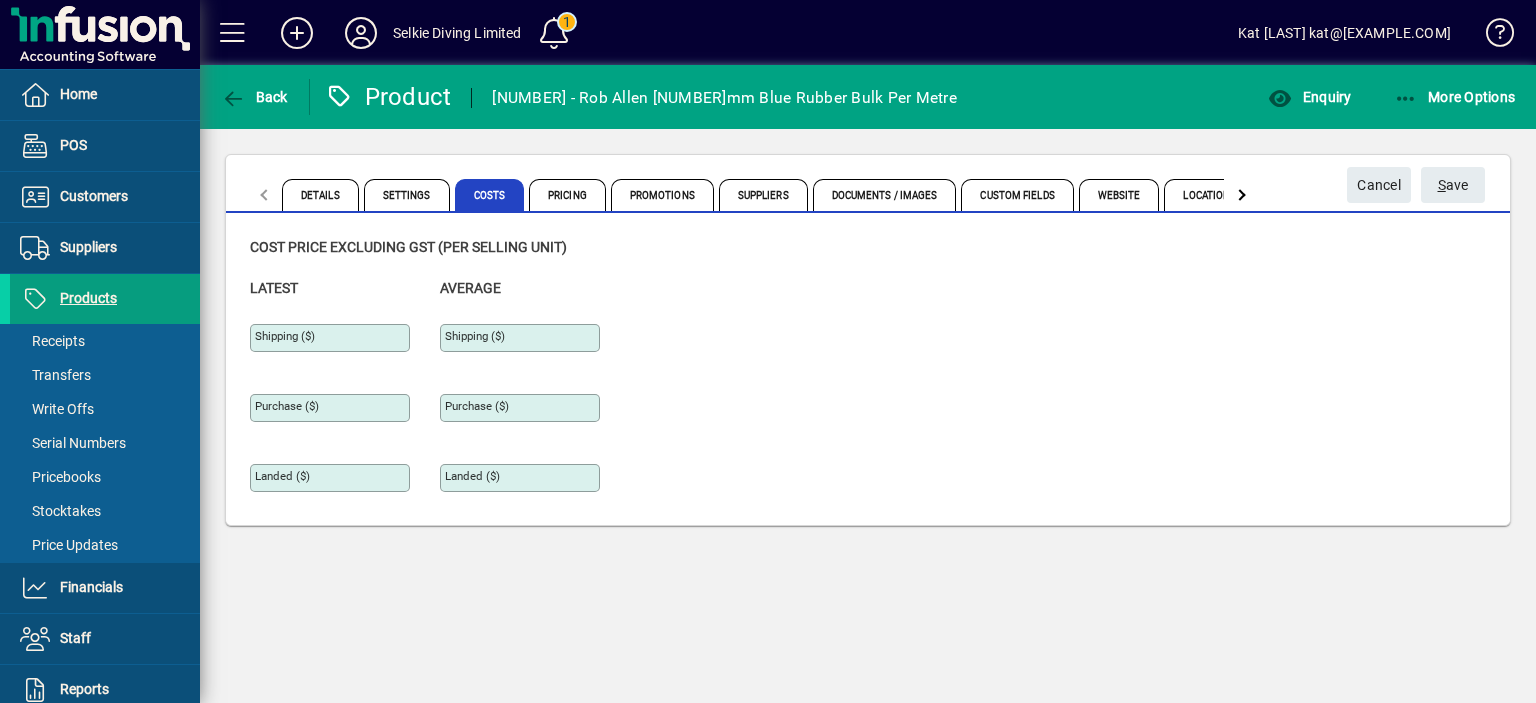 click on "Purchase ($)" at bounding box center (332, 408) 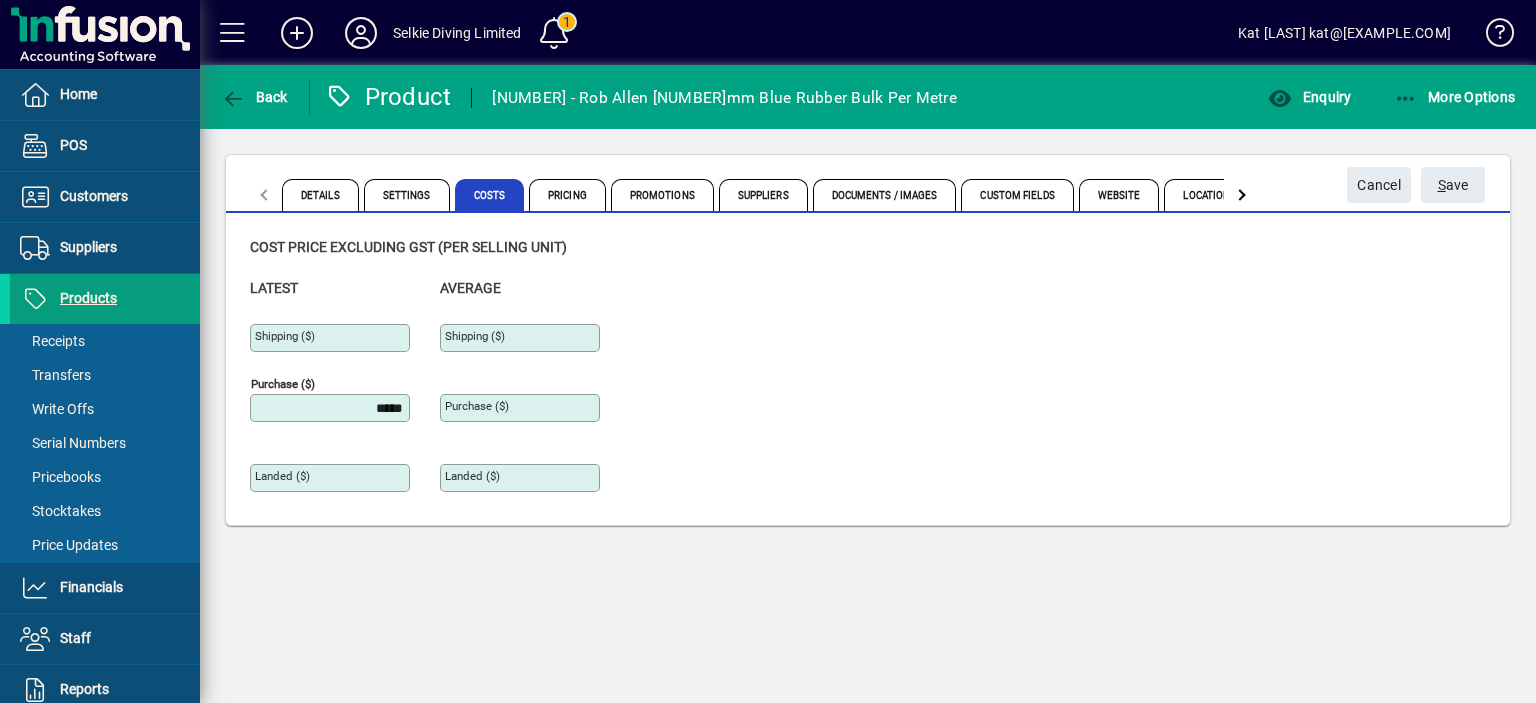 type on "*******" 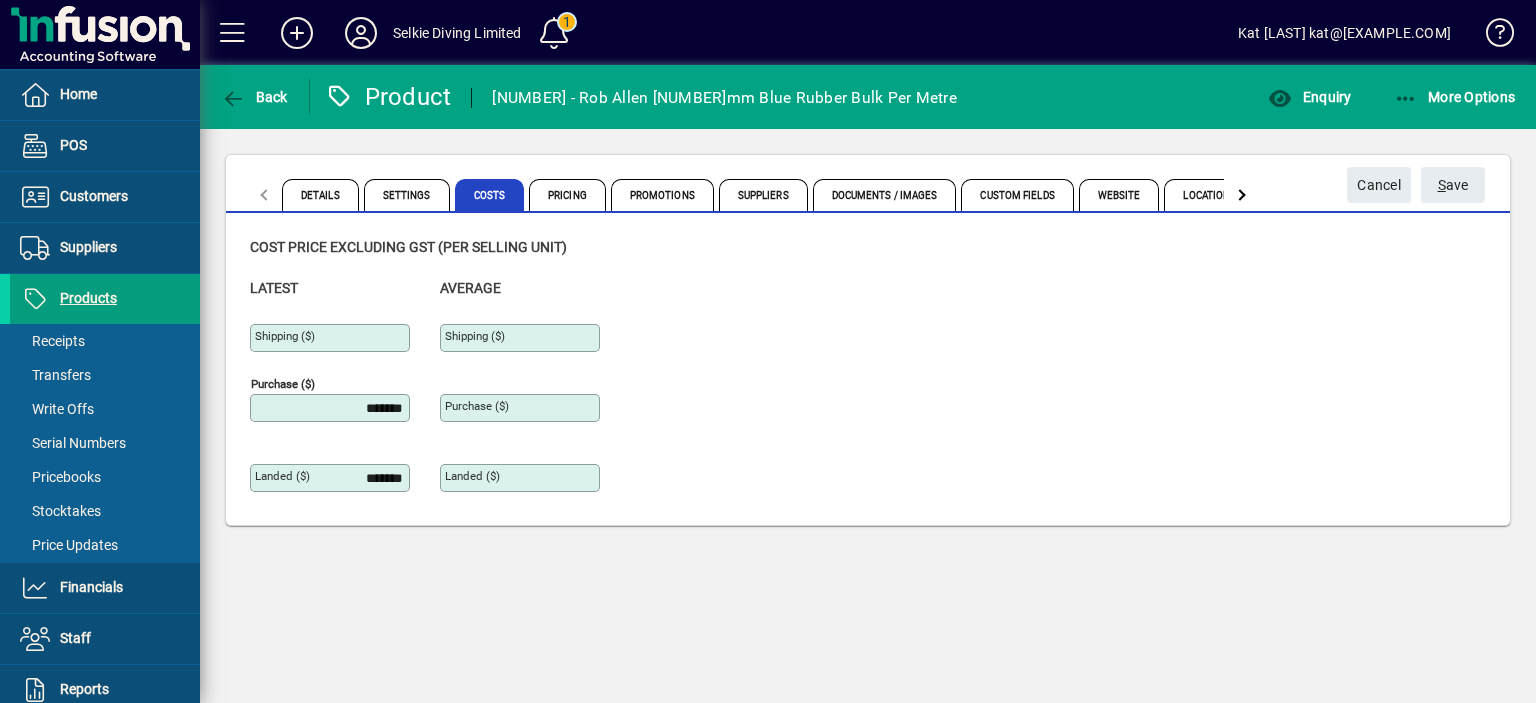 click on "Latest Shipping ($) Purchase ($) ******* Landed ($) ******* Average Shipping ($) Purchase ($) Landed ($)" 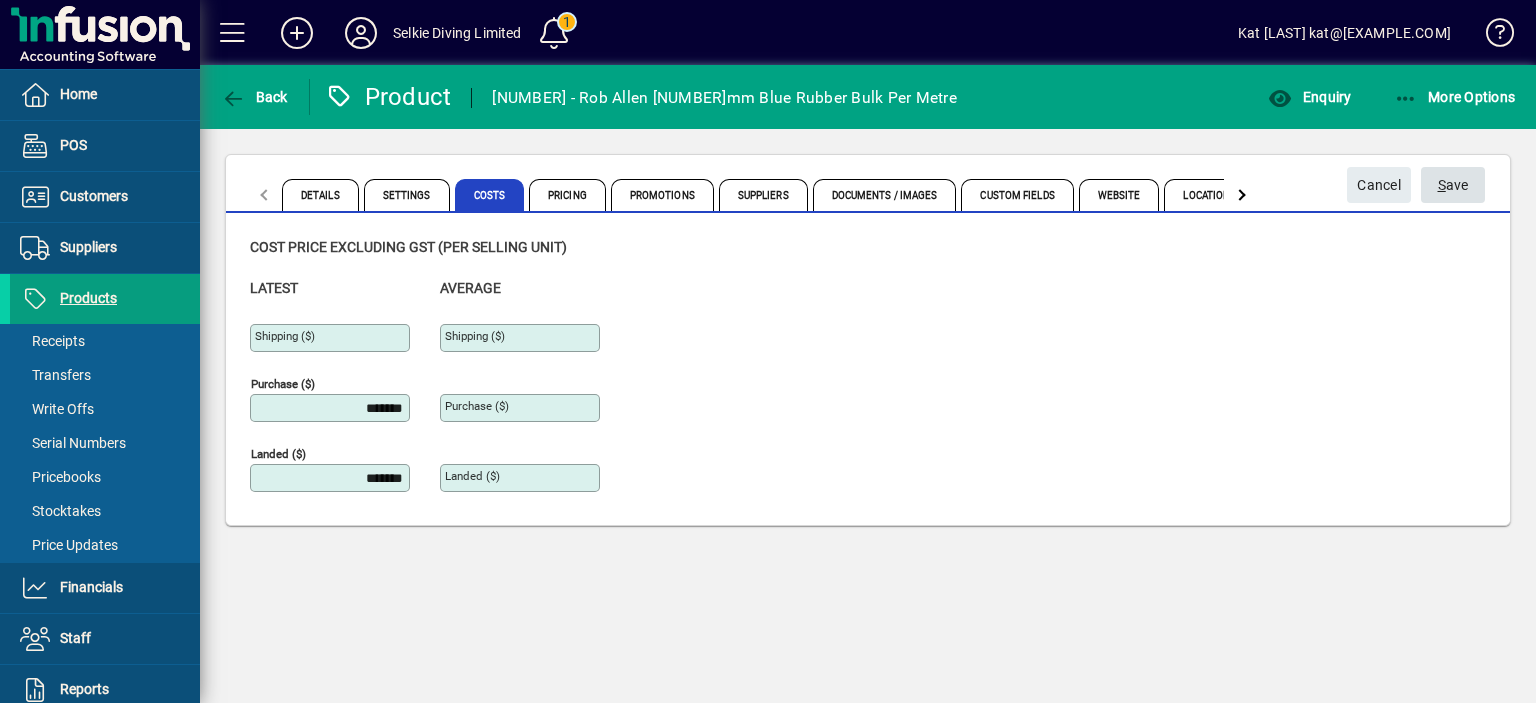 click on "S ave" 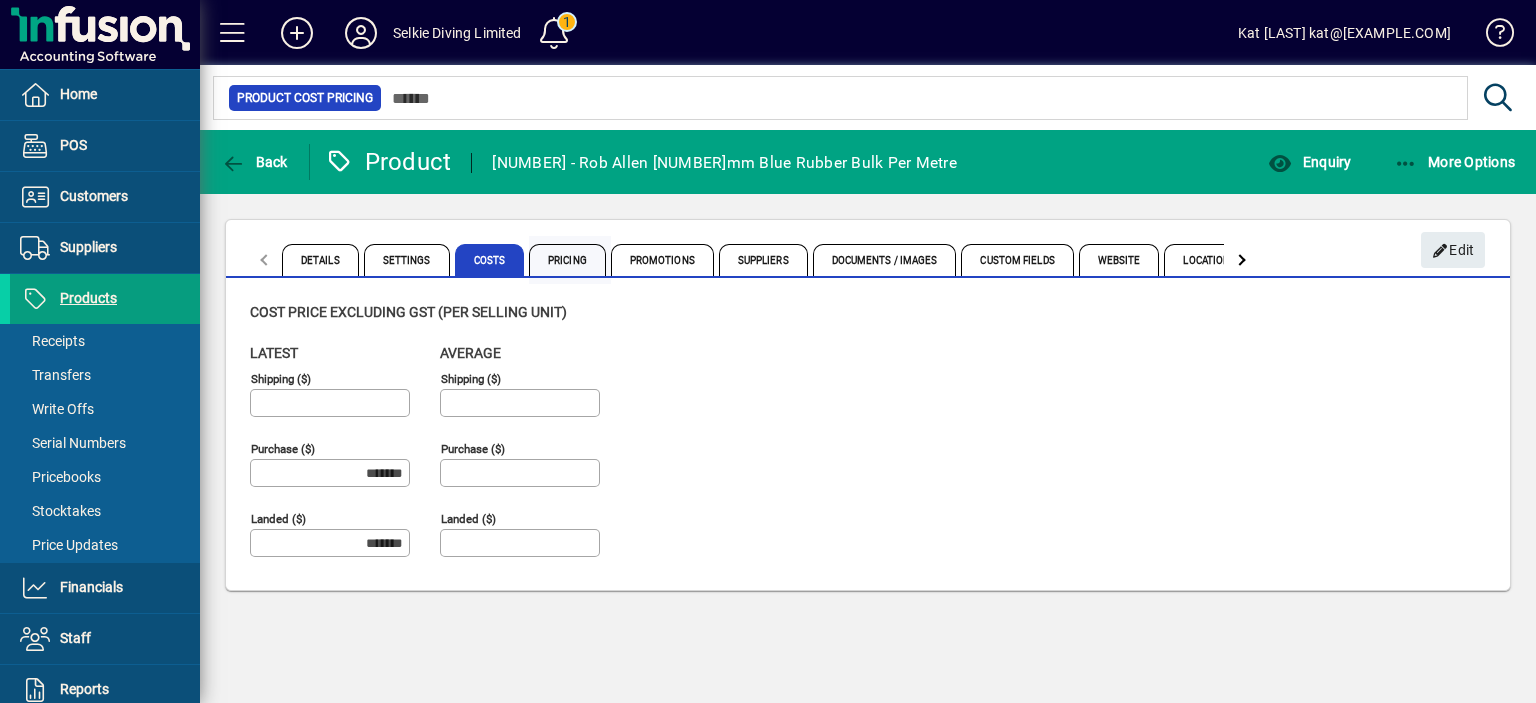 click on "Pricing" at bounding box center (567, 260) 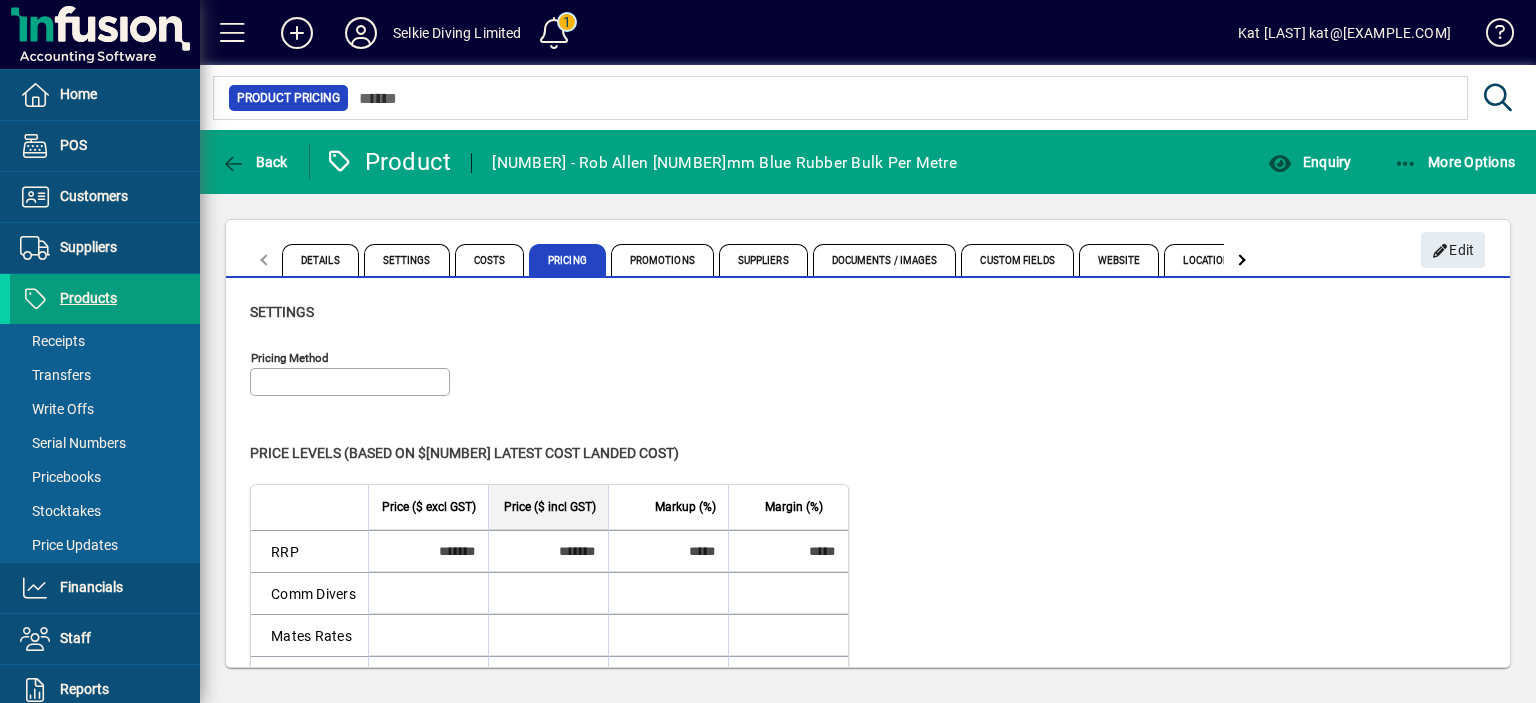 type on "**********" 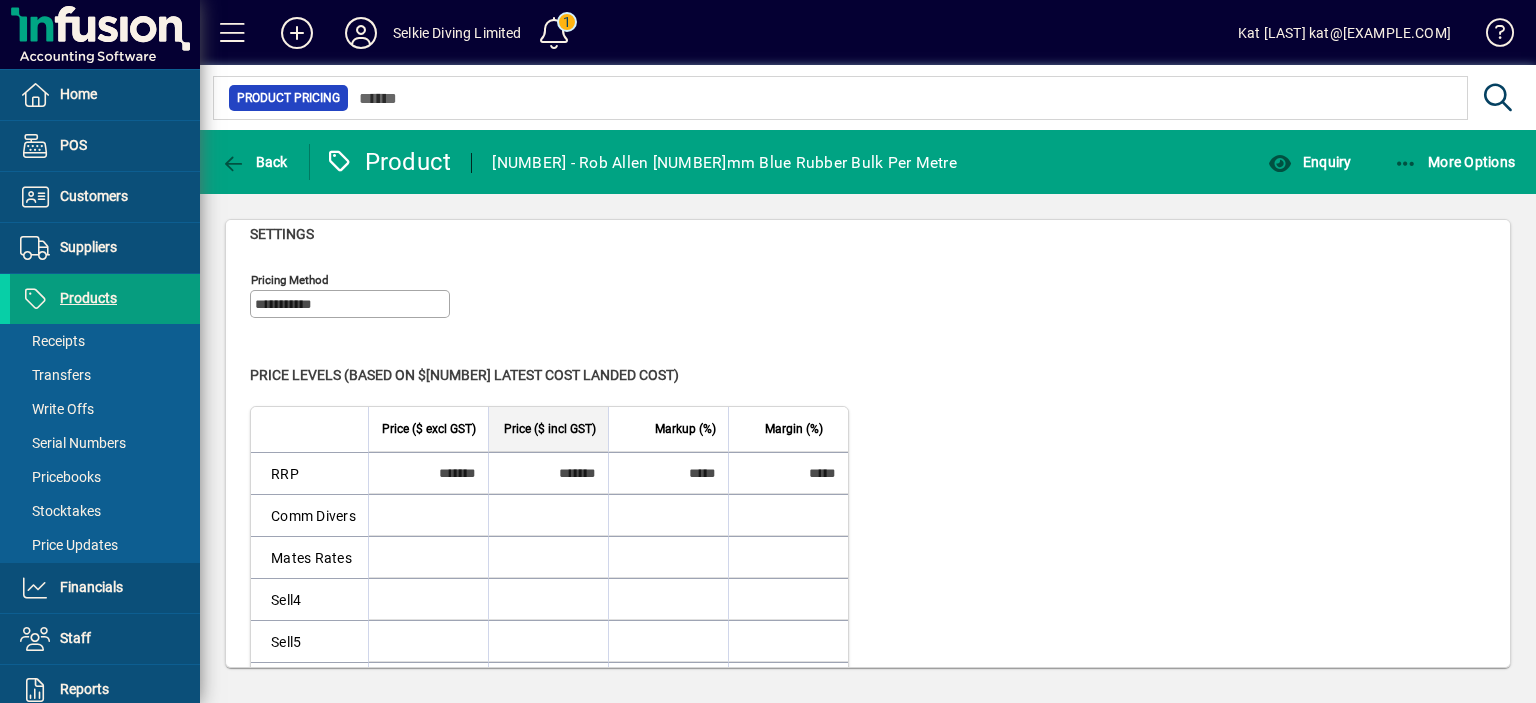 scroll, scrollTop: 100, scrollLeft: 0, axis: vertical 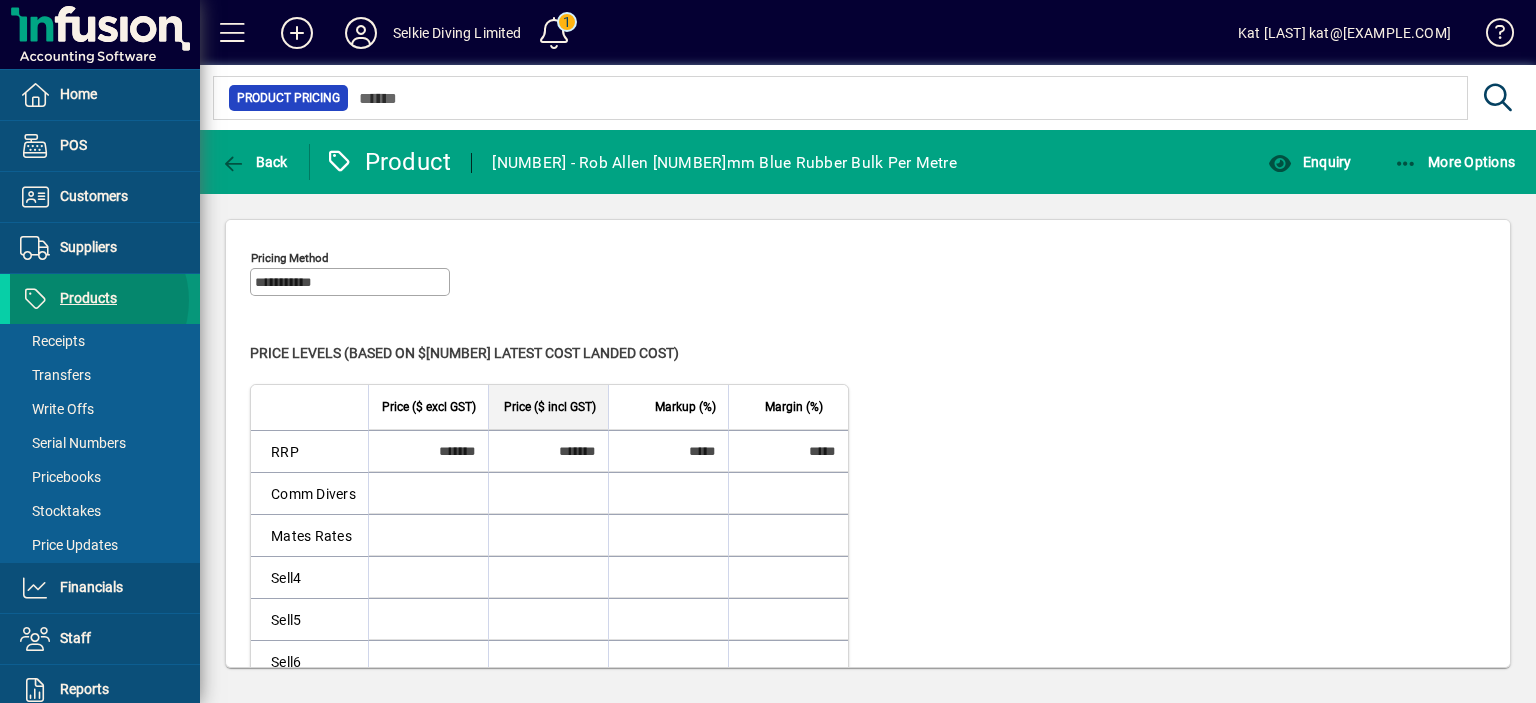 click on "Products" at bounding box center [88, 298] 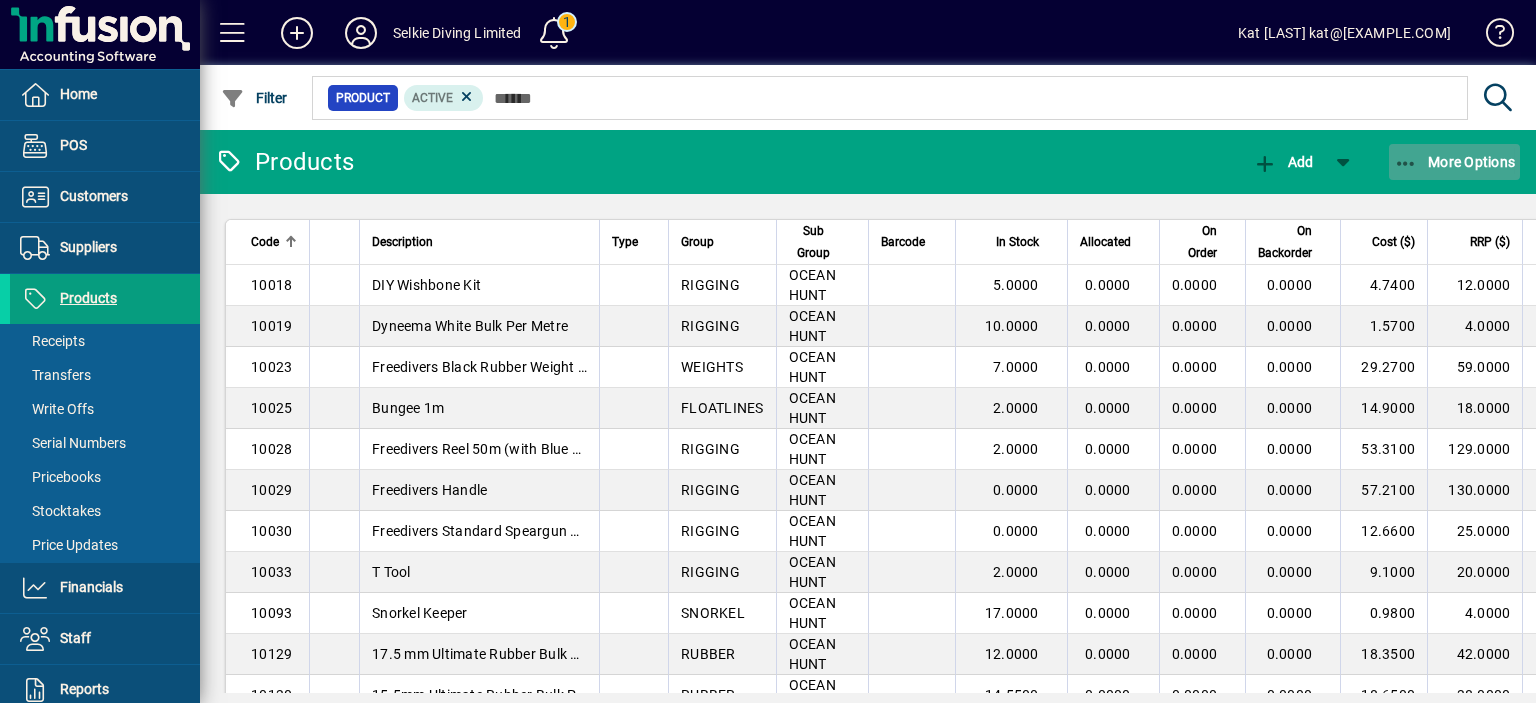 click 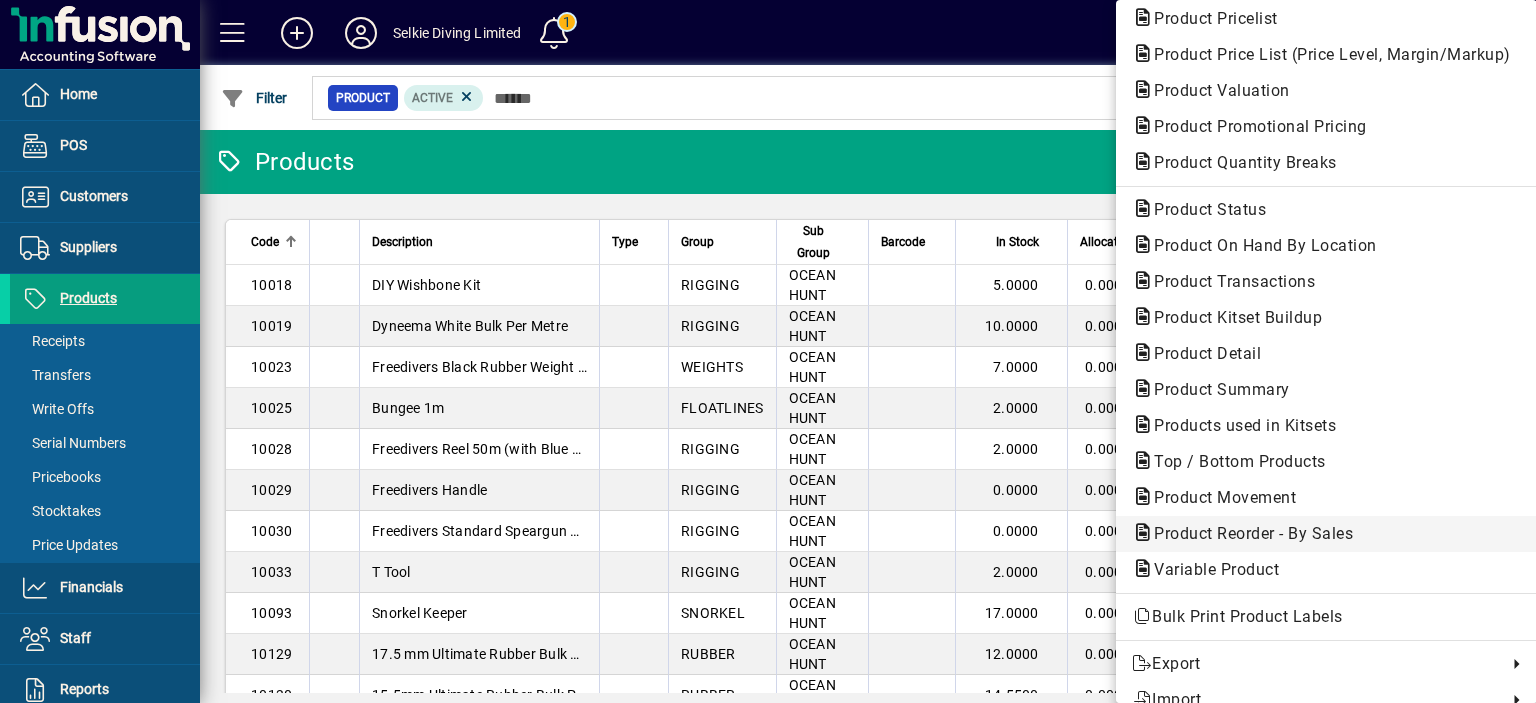 scroll, scrollTop: 148, scrollLeft: 0, axis: vertical 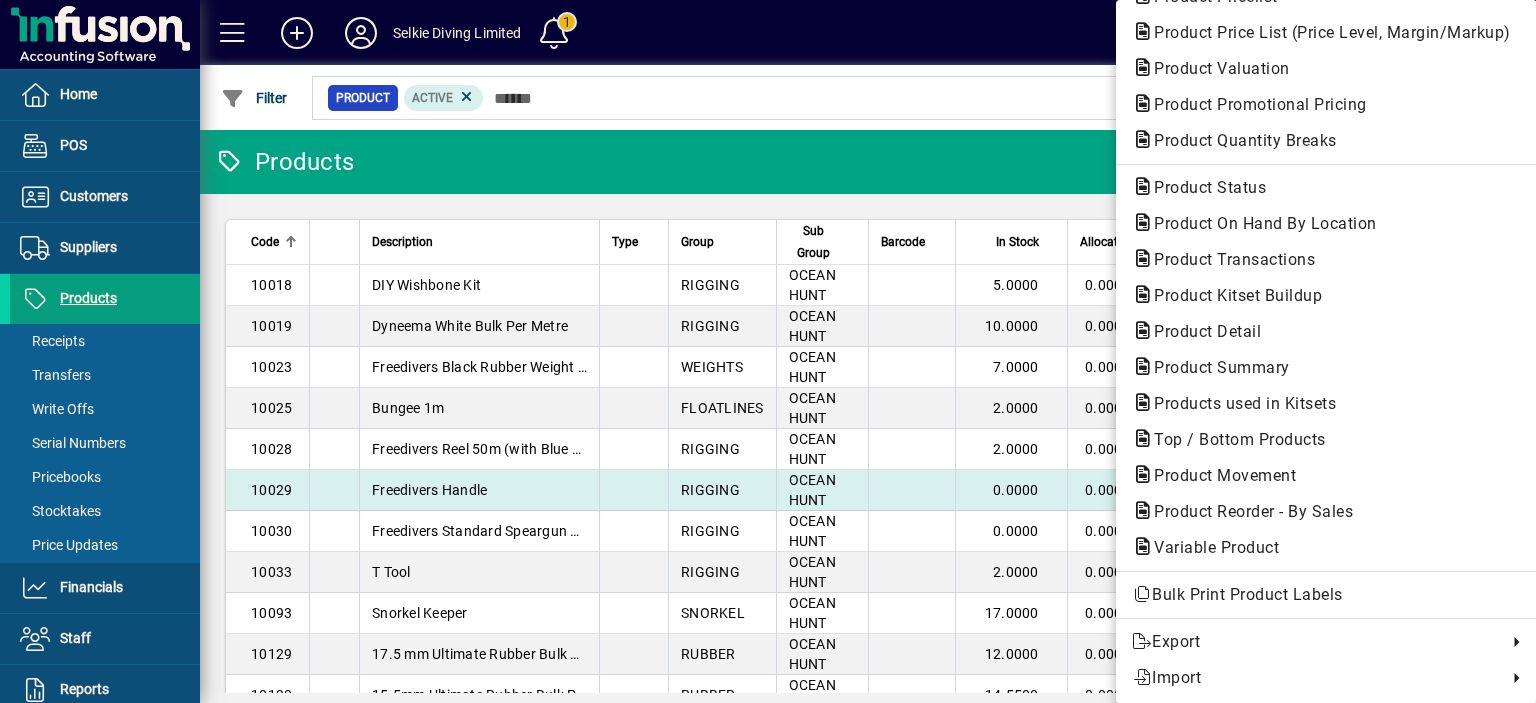 click on "Product Movement" at bounding box center (1326, 512) 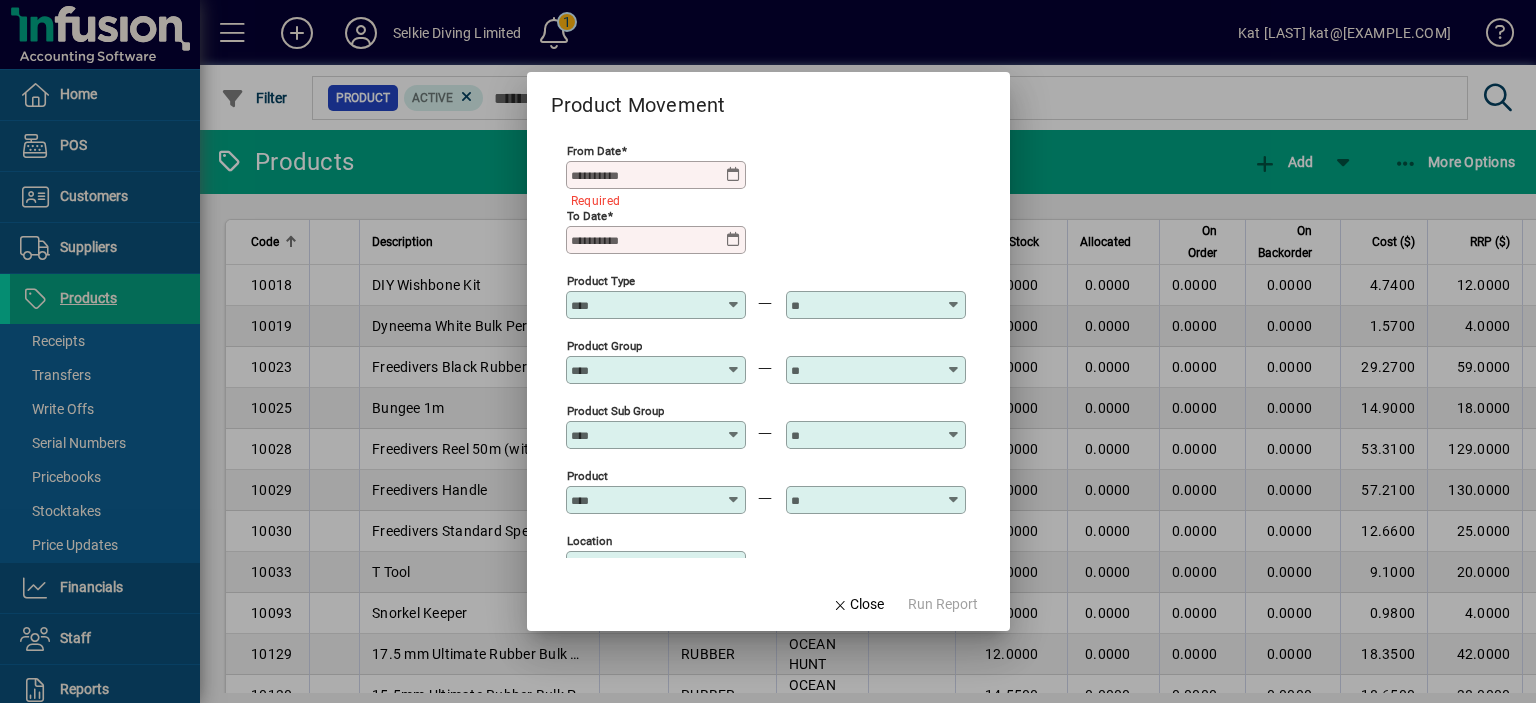 click at bounding box center [734, 175] 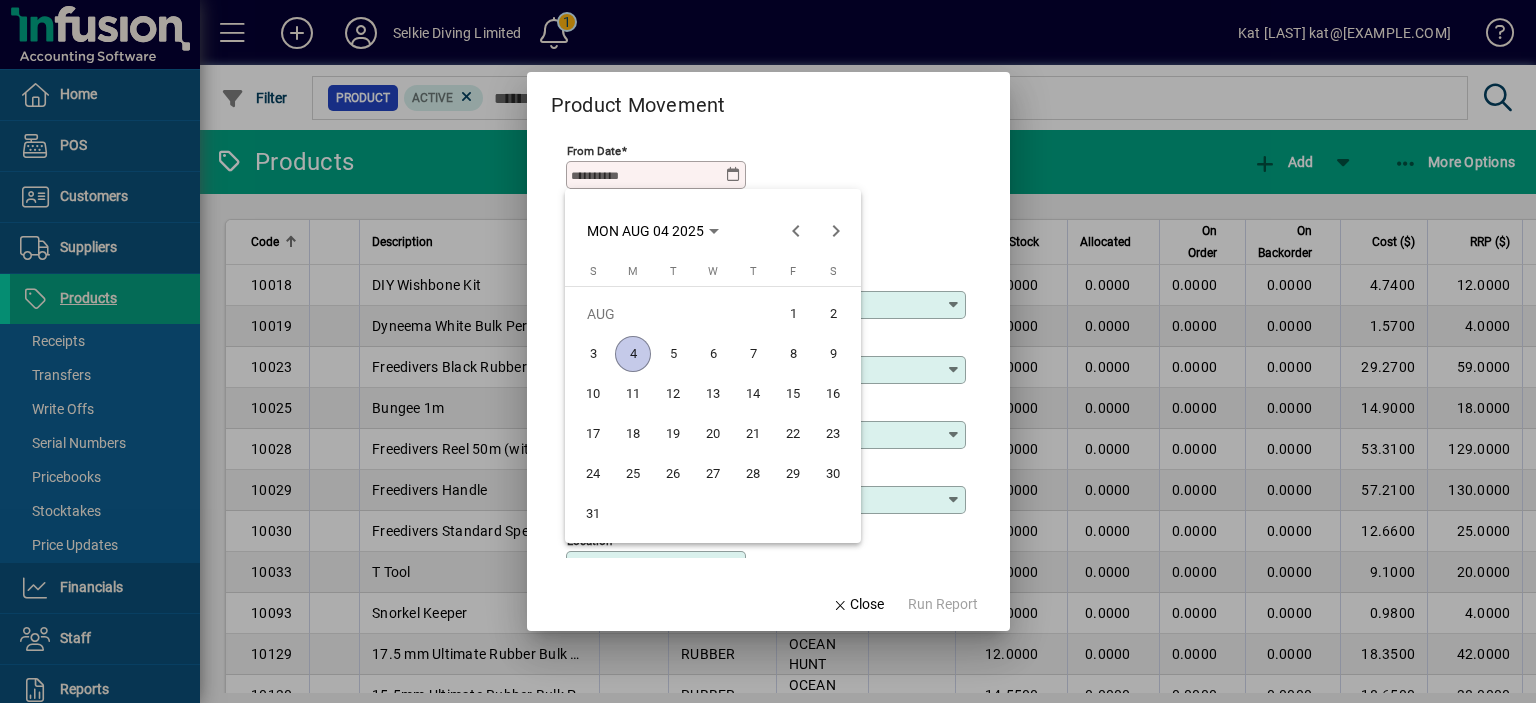 click at bounding box center (768, 351) 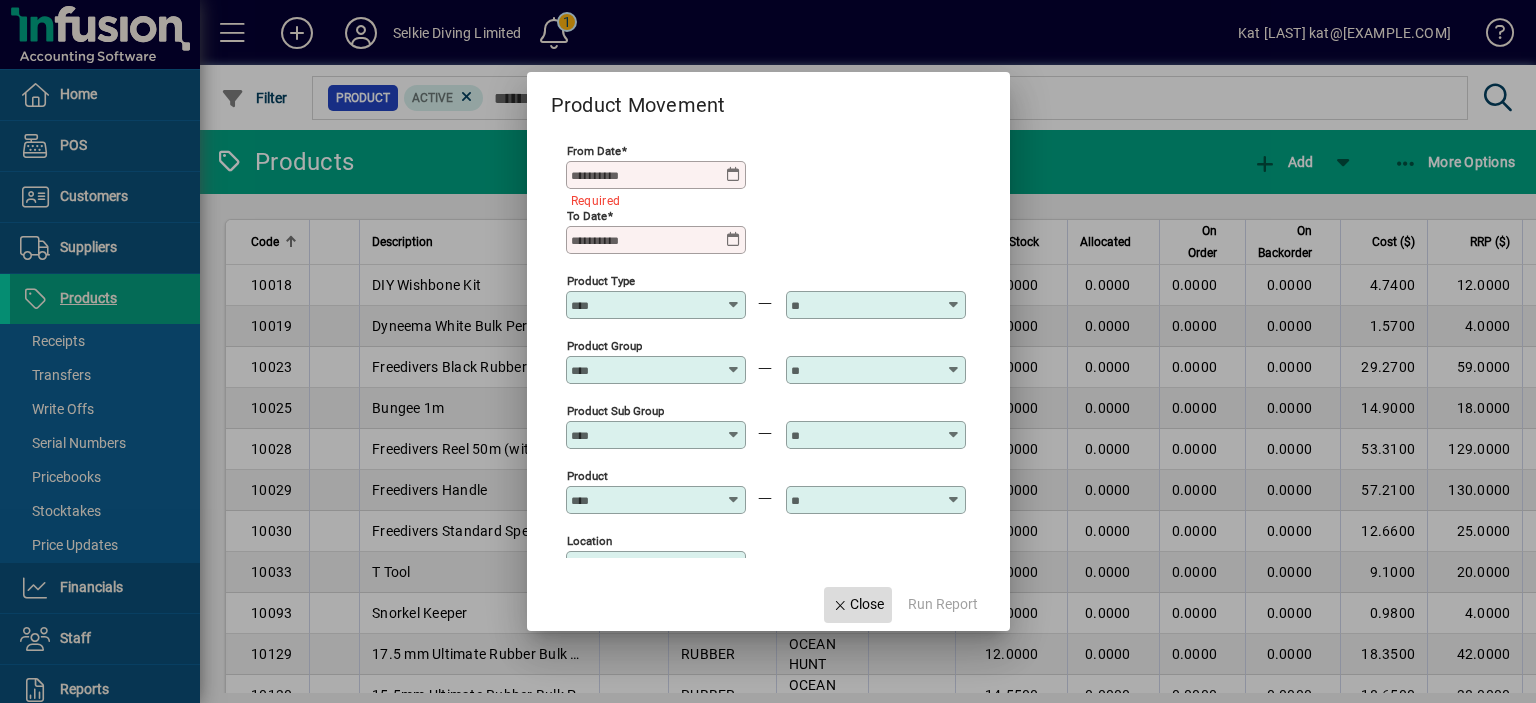 click on "Close" 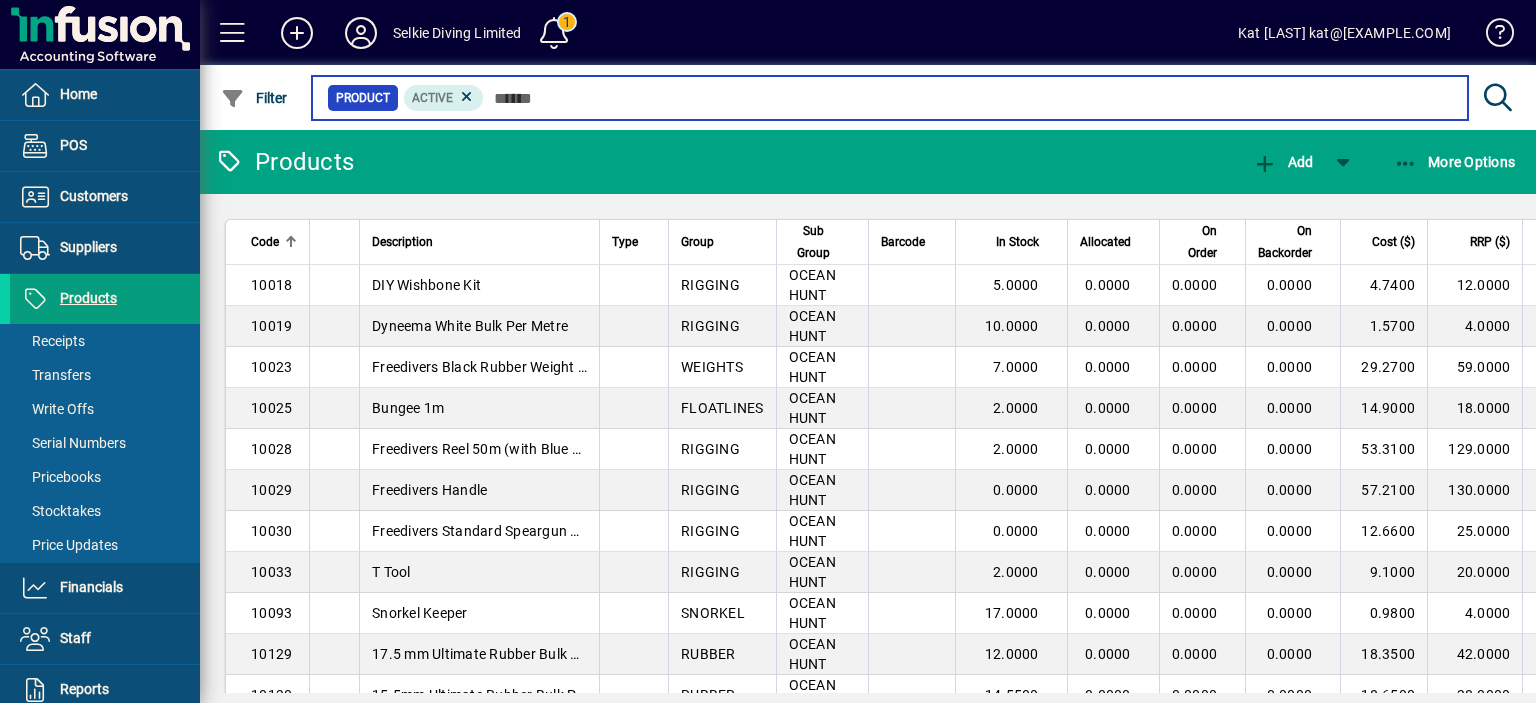 click at bounding box center (968, 98) 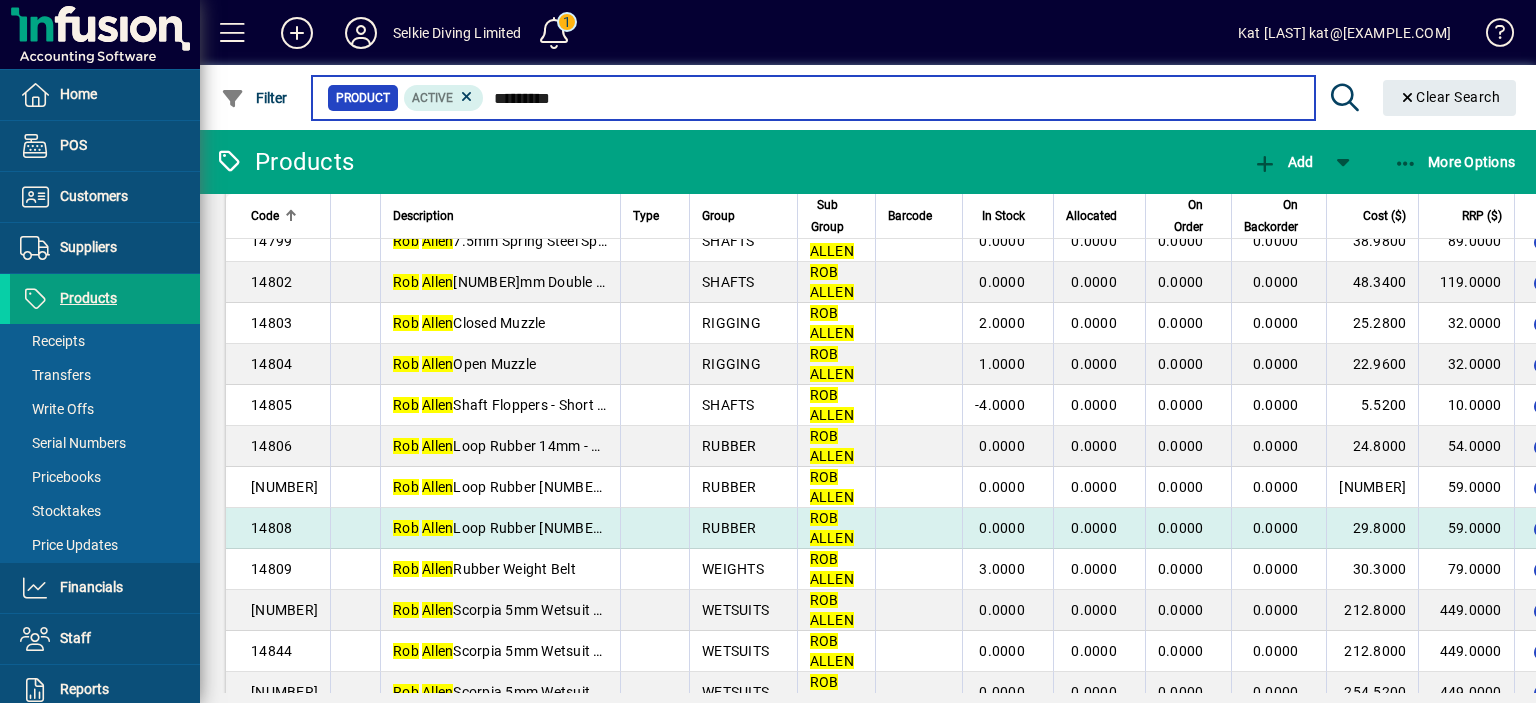 scroll, scrollTop: 900, scrollLeft: 0, axis: vertical 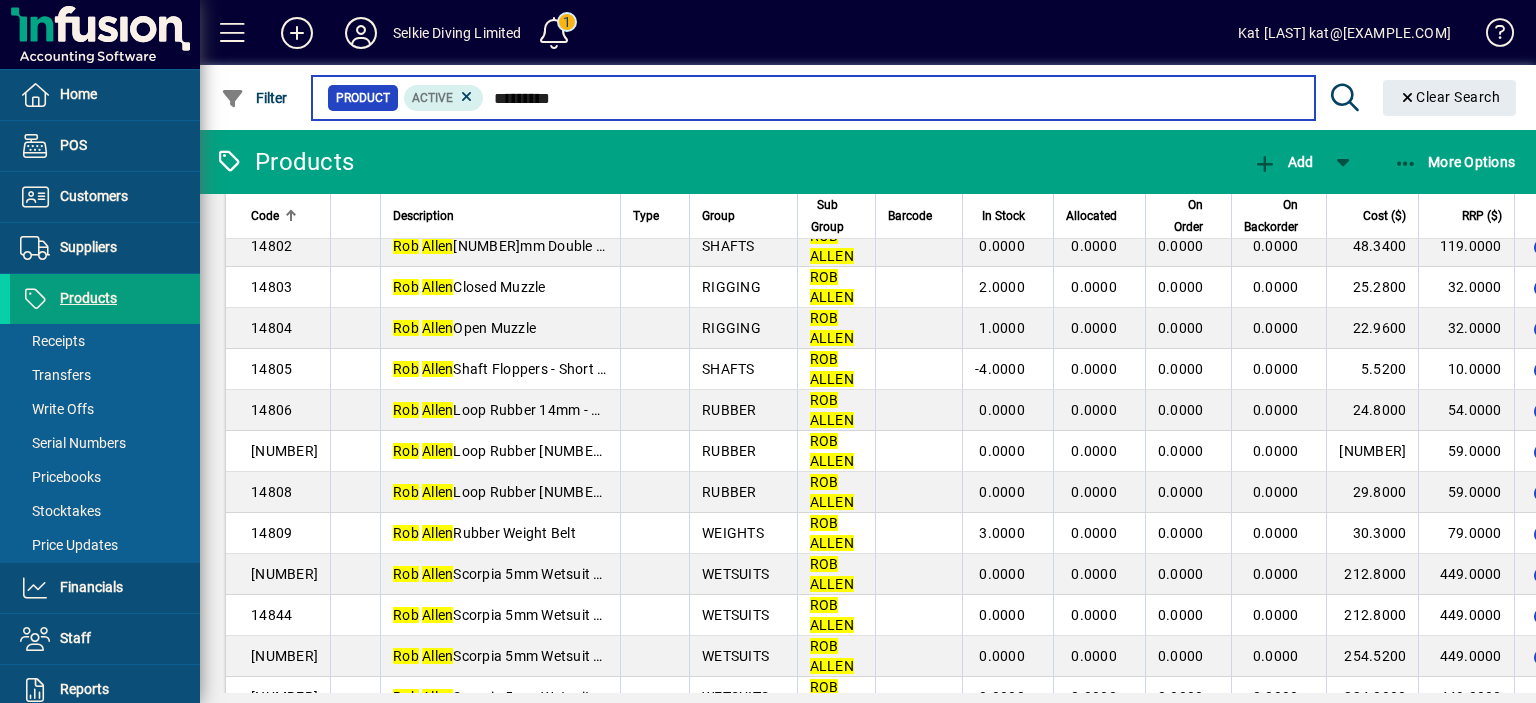 type on "*********" 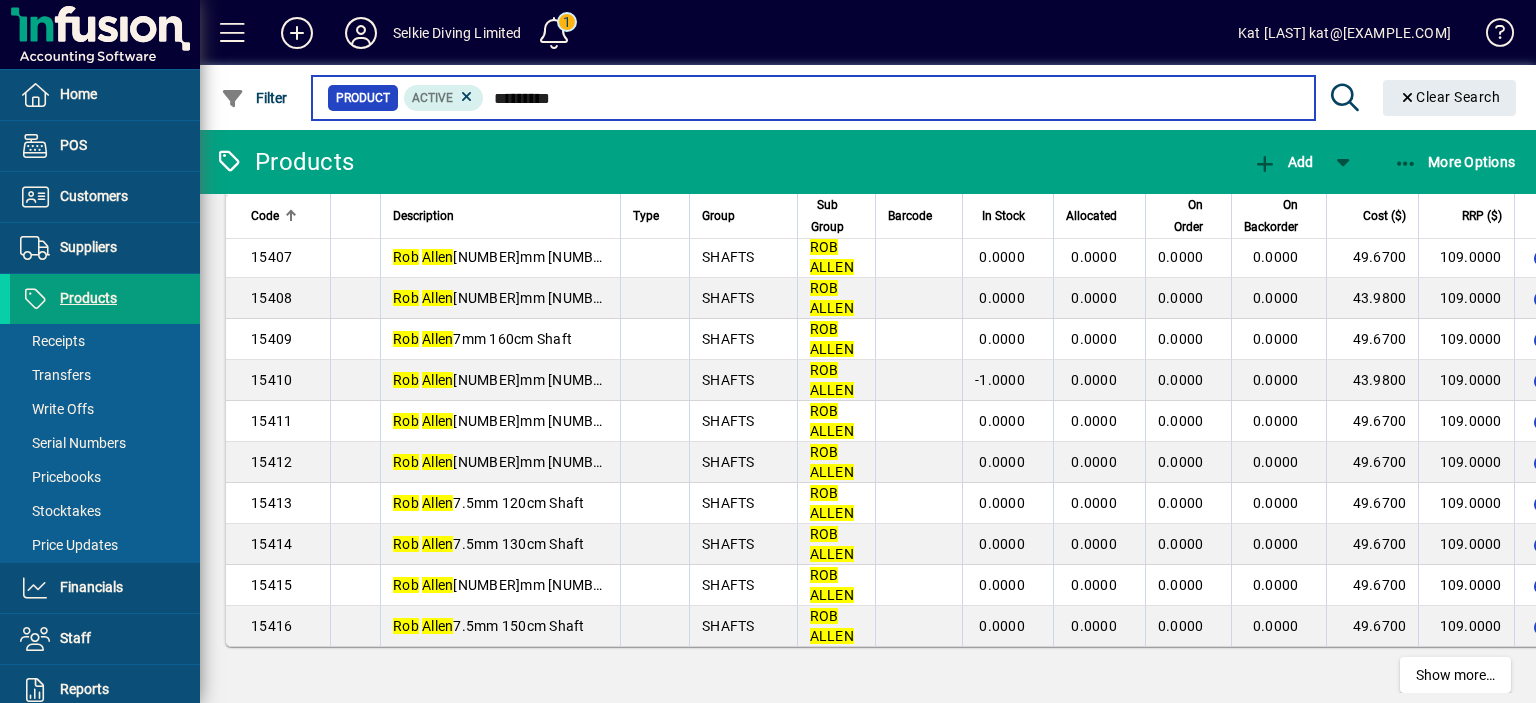 scroll, scrollTop: 3728, scrollLeft: 0, axis: vertical 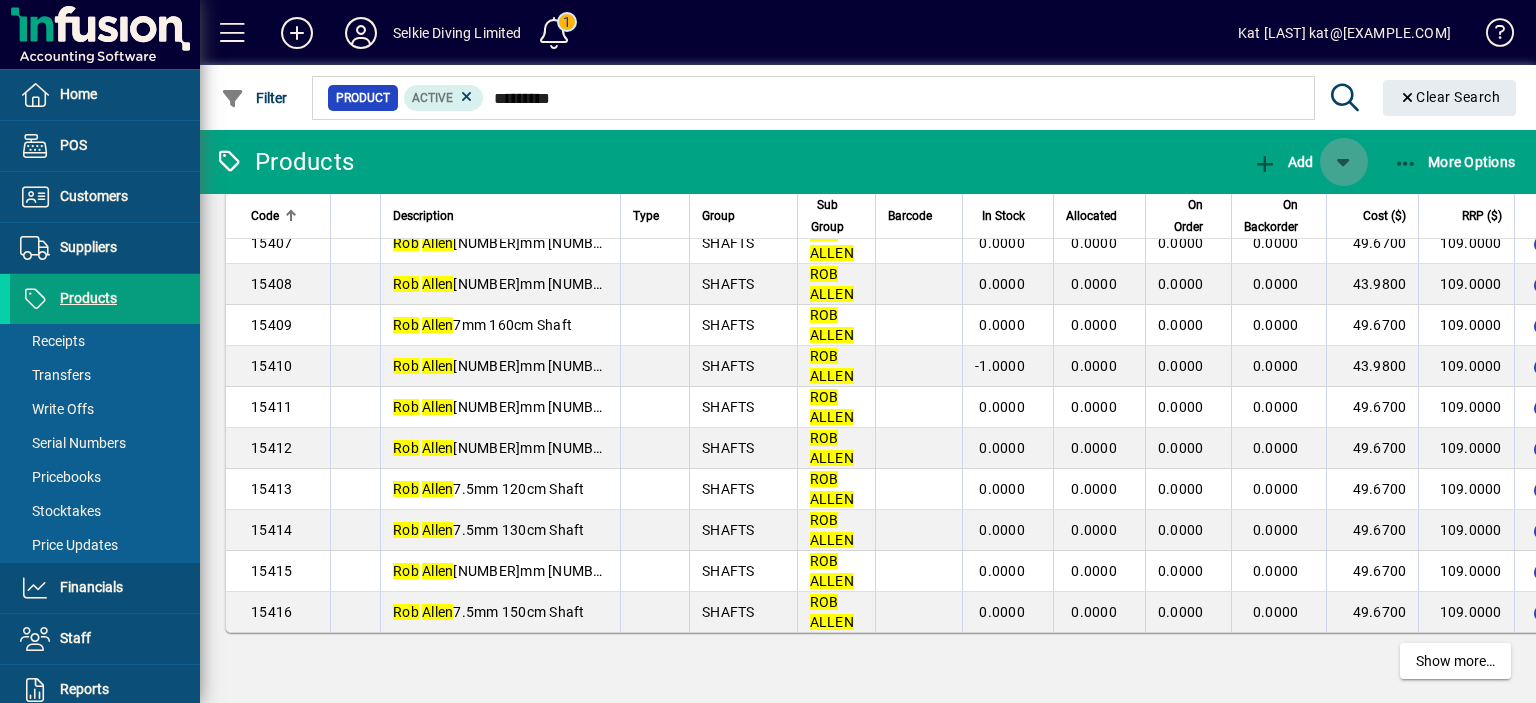 click 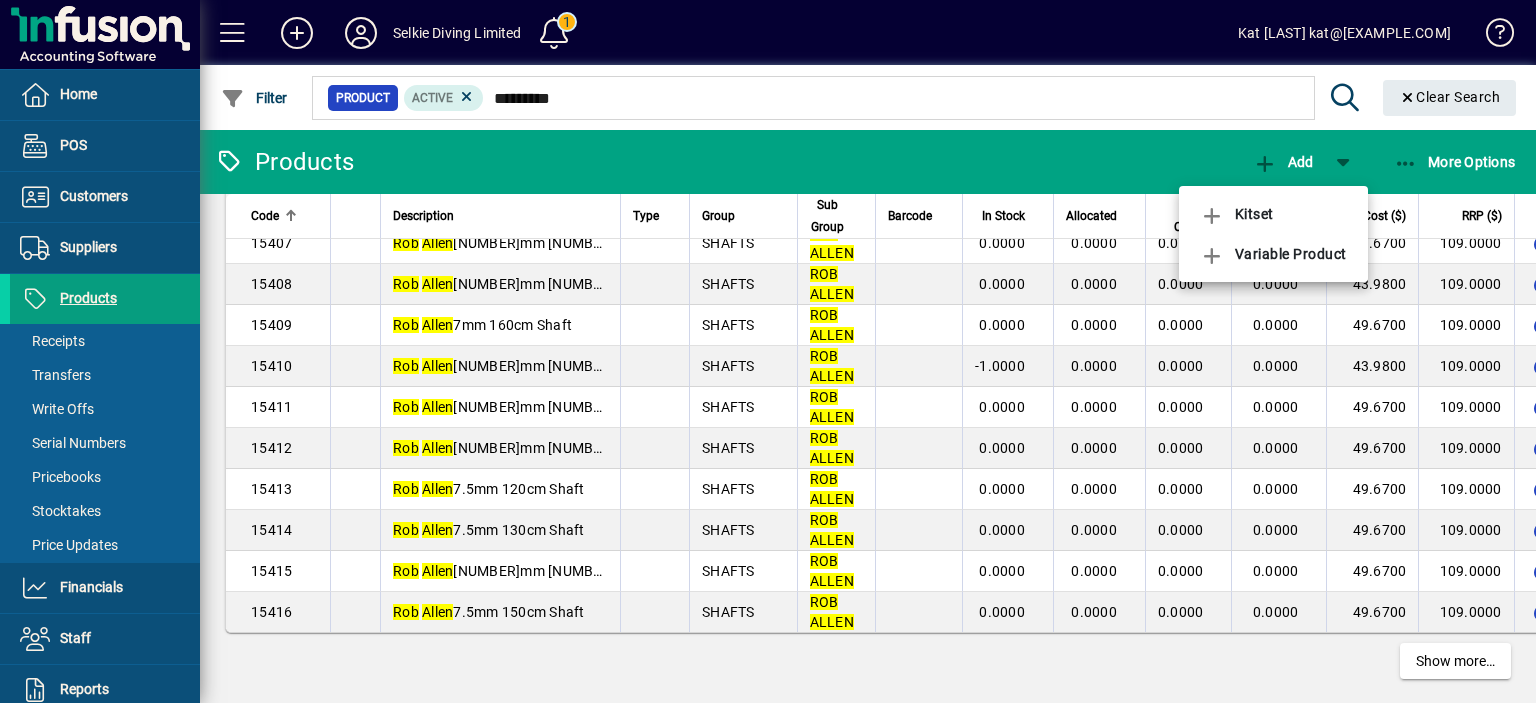 drag, startPoint x: 1125, startPoint y: 165, endPoint x: 658, endPoint y: 218, distance: 469.99786 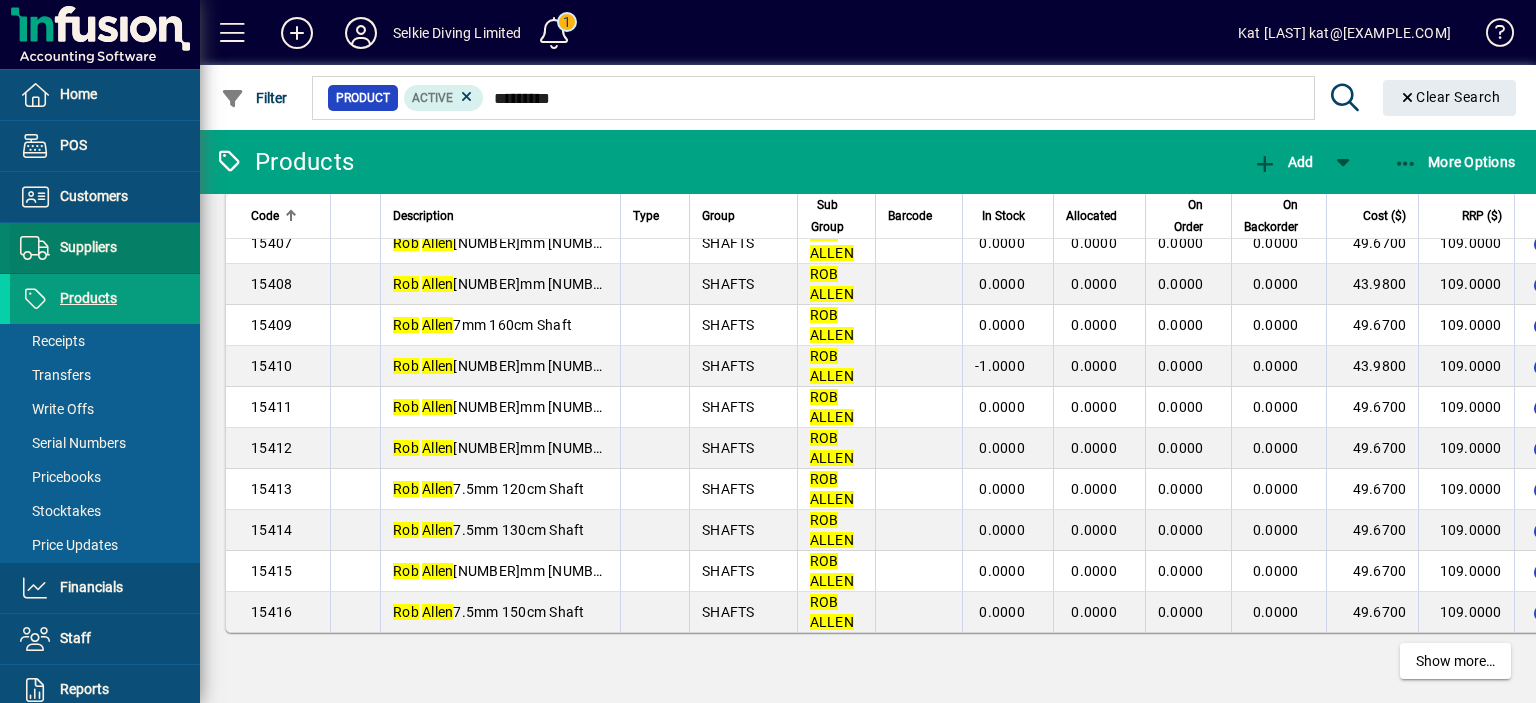 click on "Suppliers" at bounding box center (88, 247) 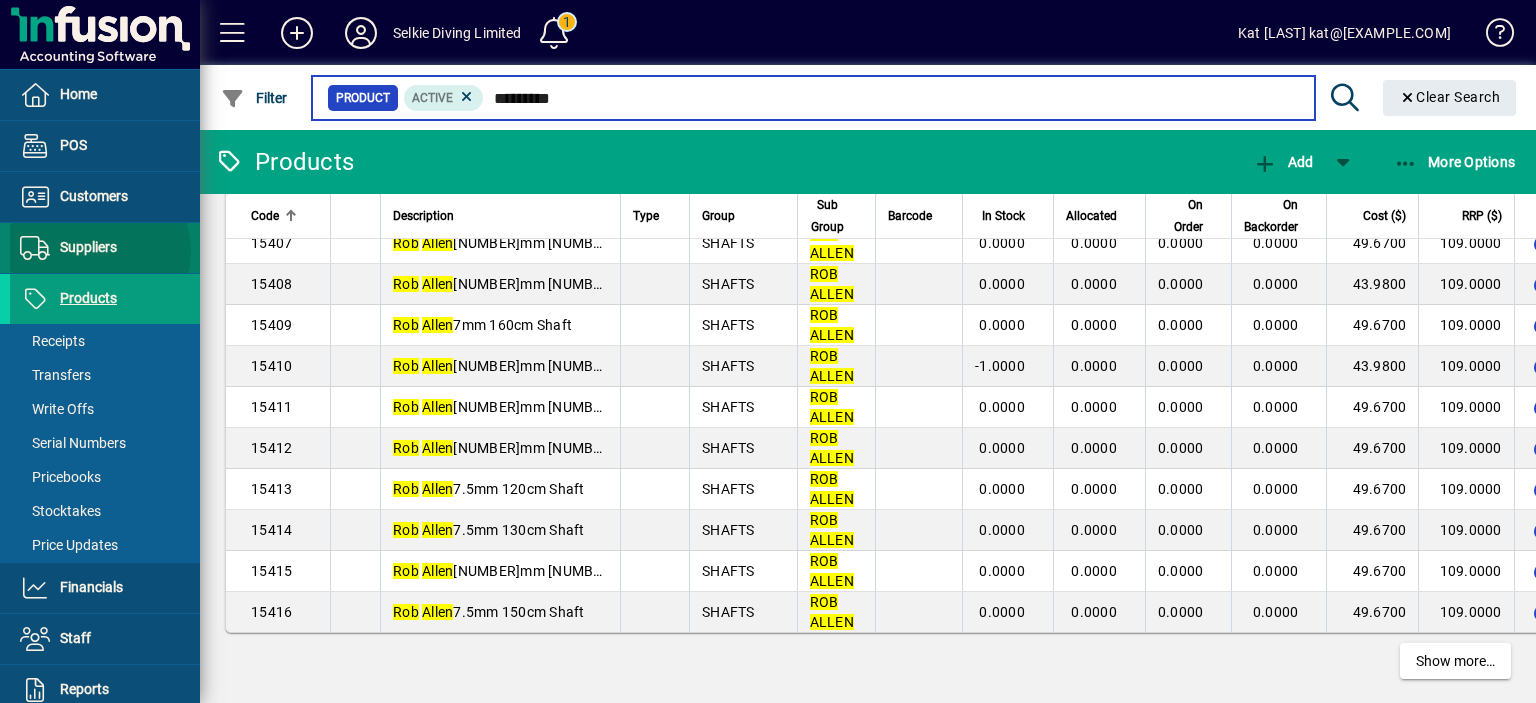 type 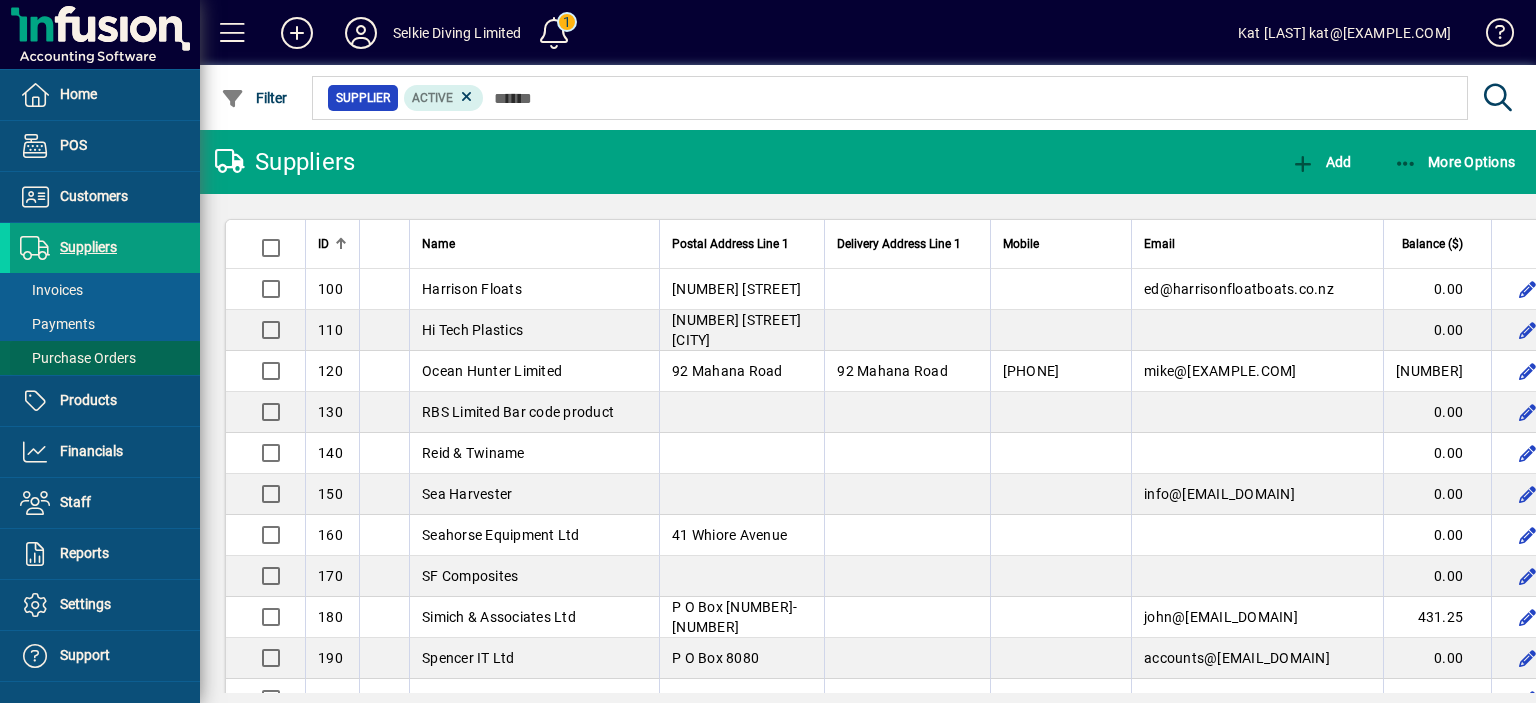 click on "Purchase Orders" at bounding box center [78, 358] 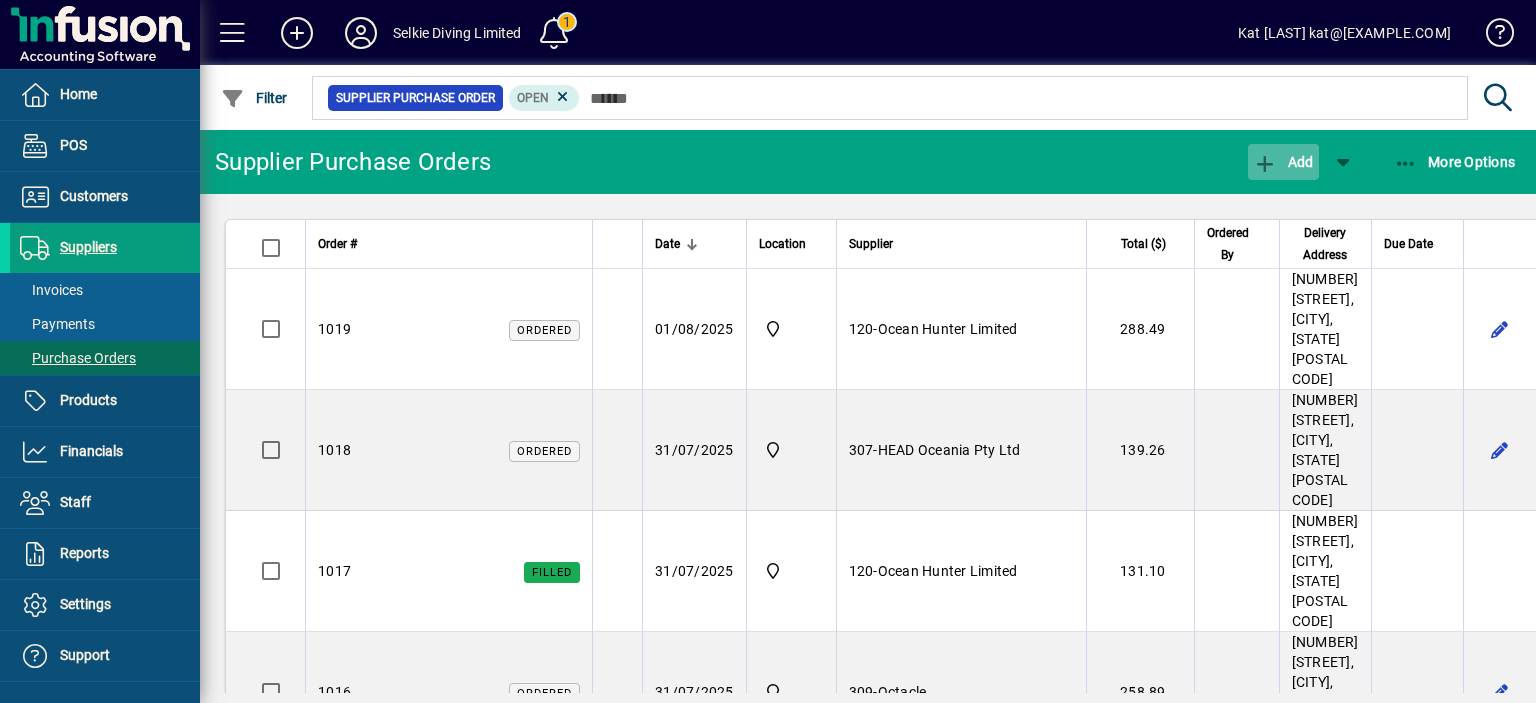 click 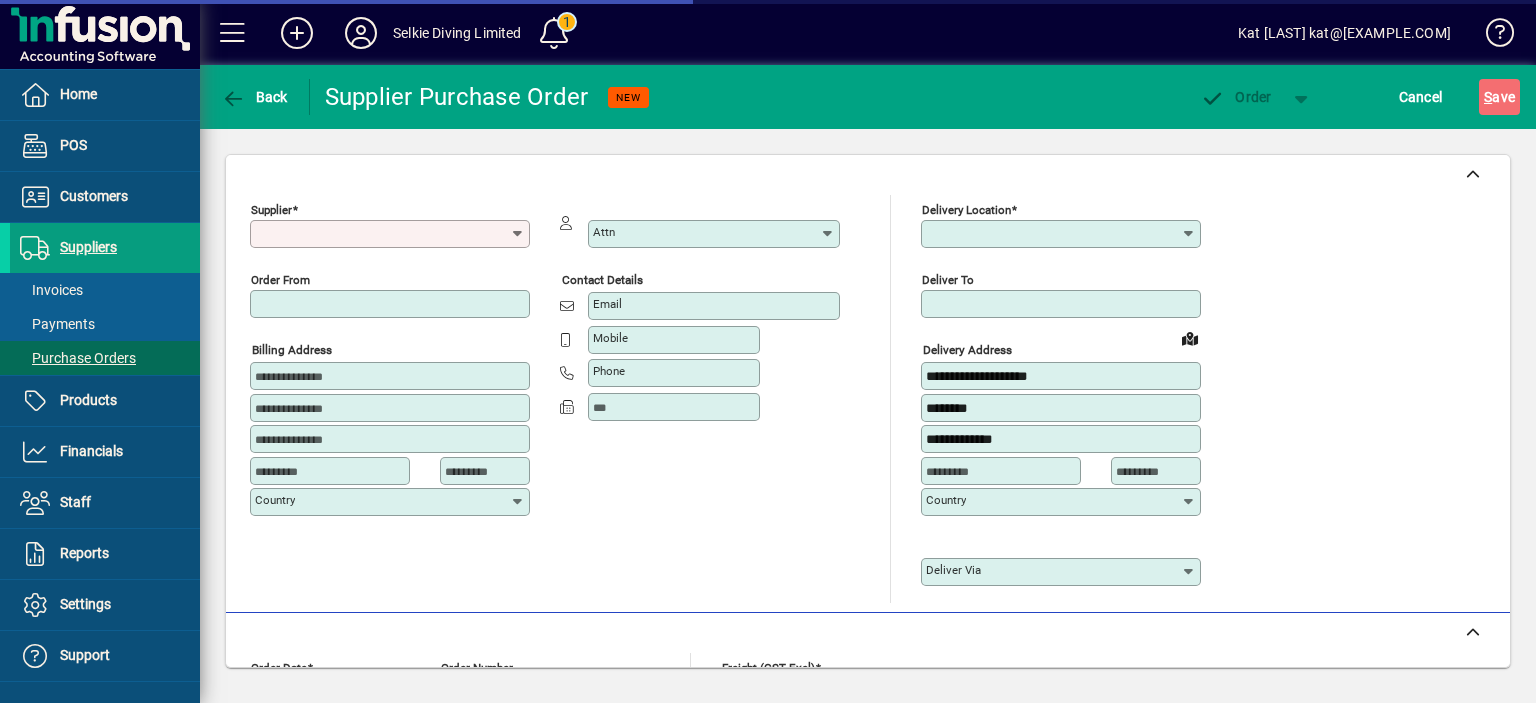 type on "****" 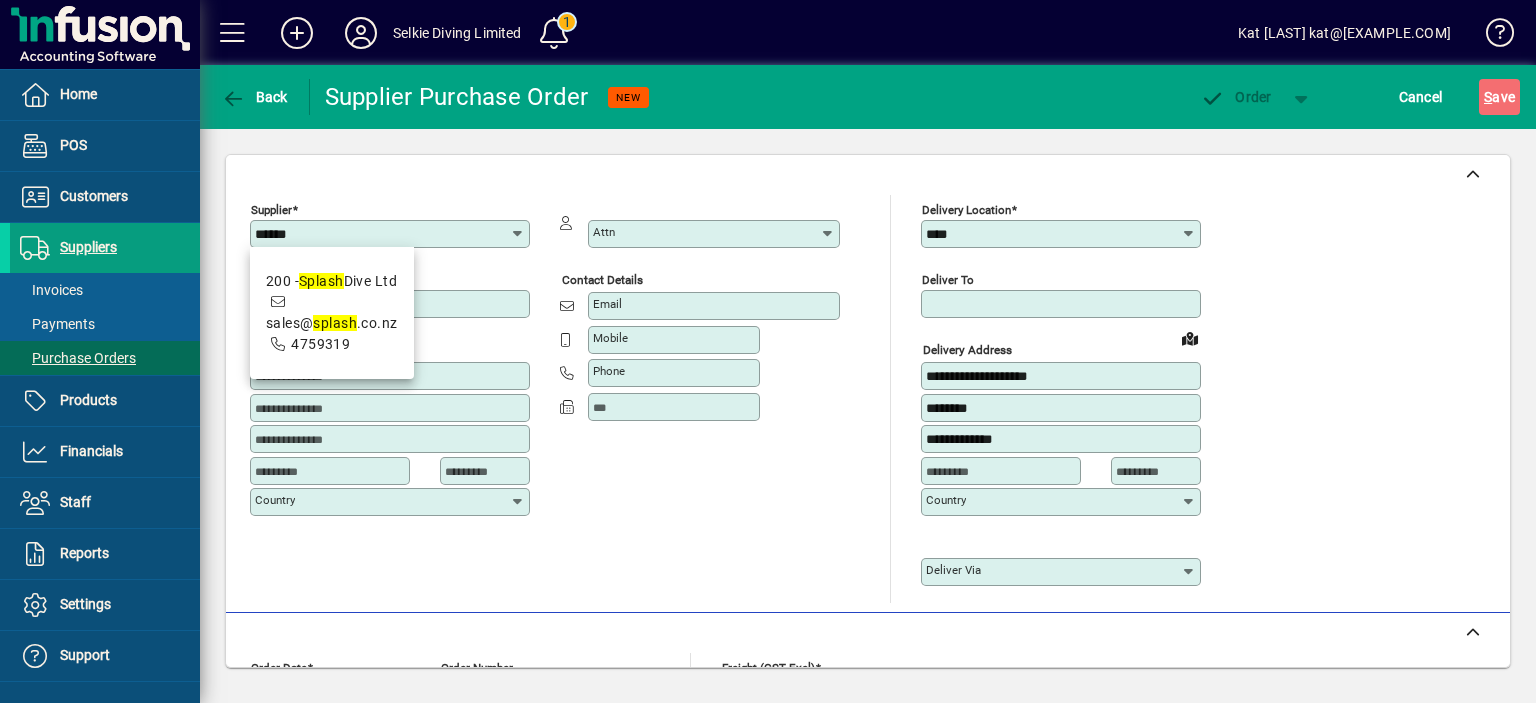 click on "200 - Splash Dive Ltd sales@[EXAMPLE.COM] [PHONE]" at bounding box center (332, 313) 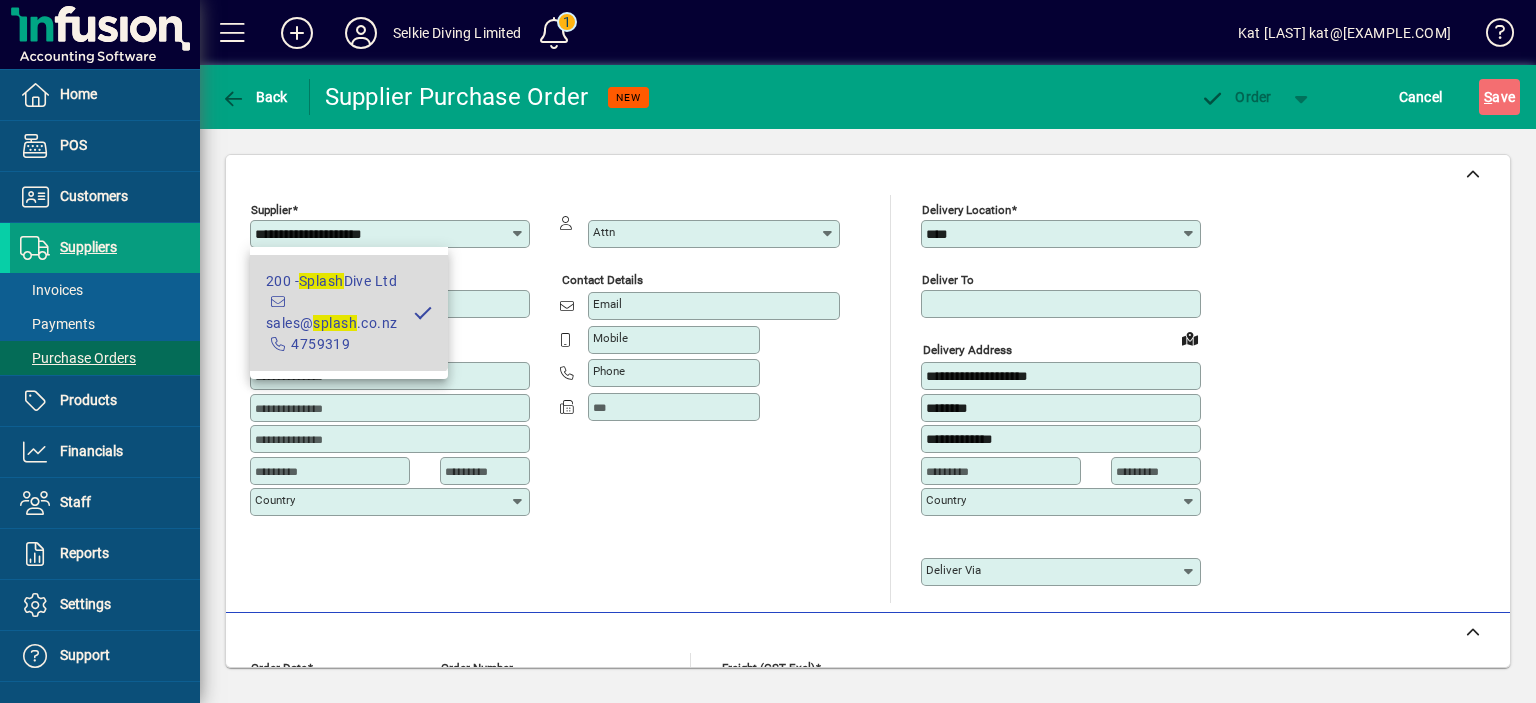 type on "**********" 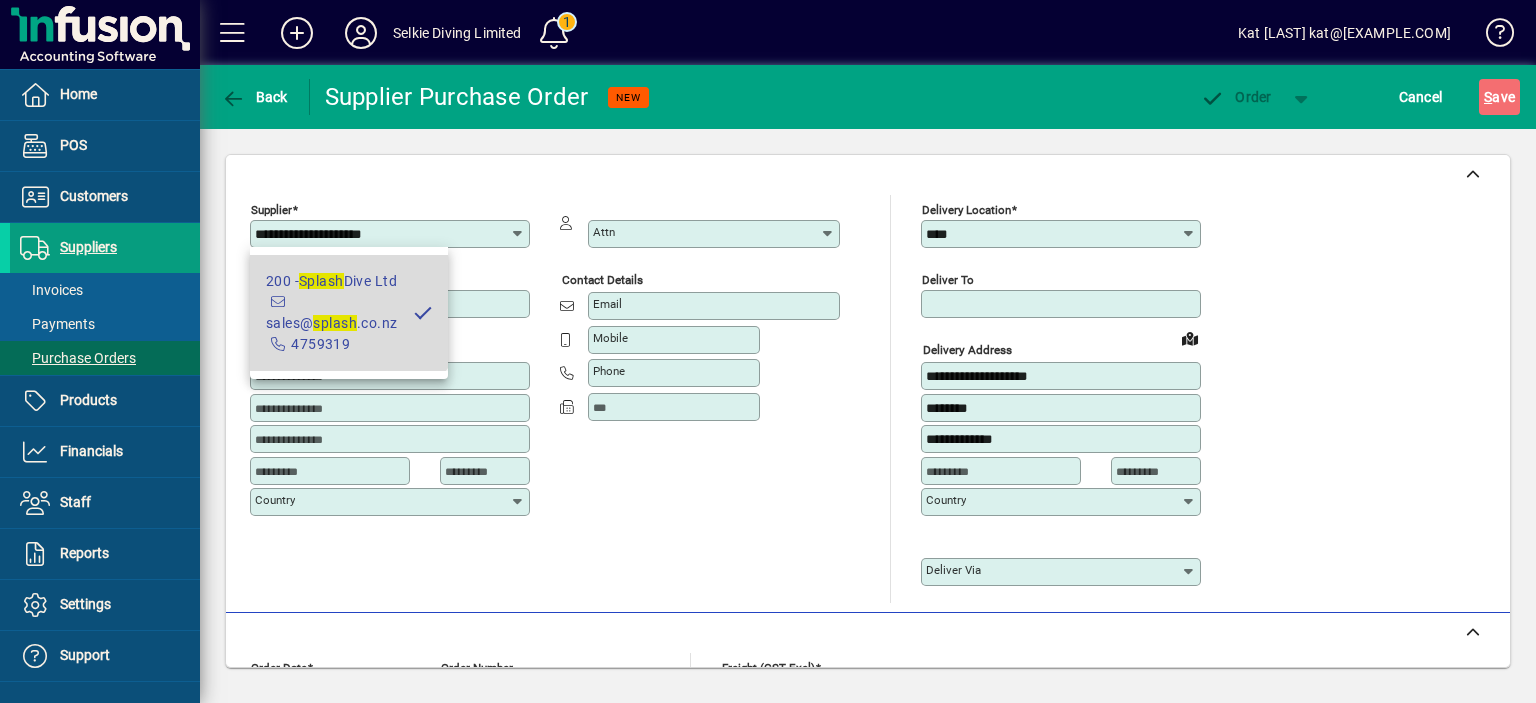 type on "**********" 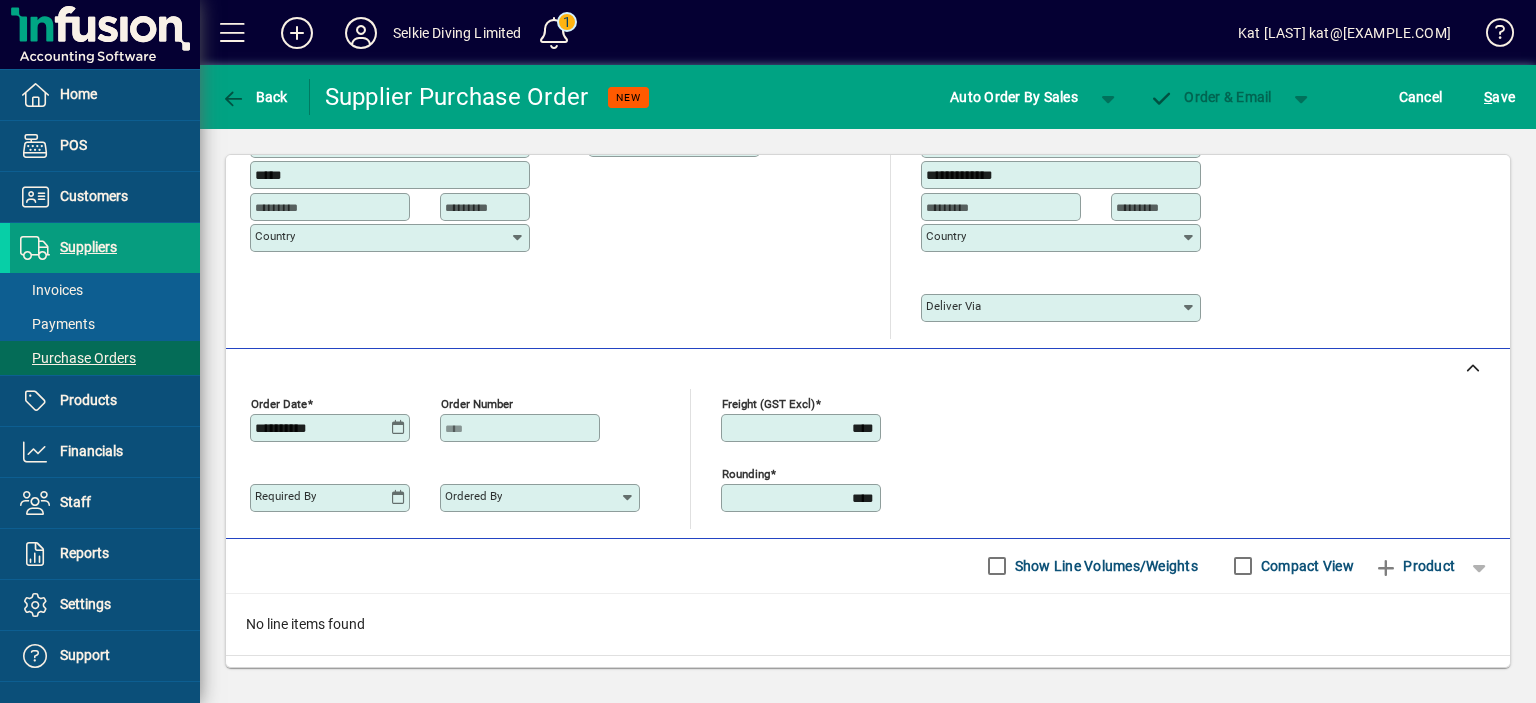 scroll, scrollTop: 360, scrollLeft: 0, axis: vertical 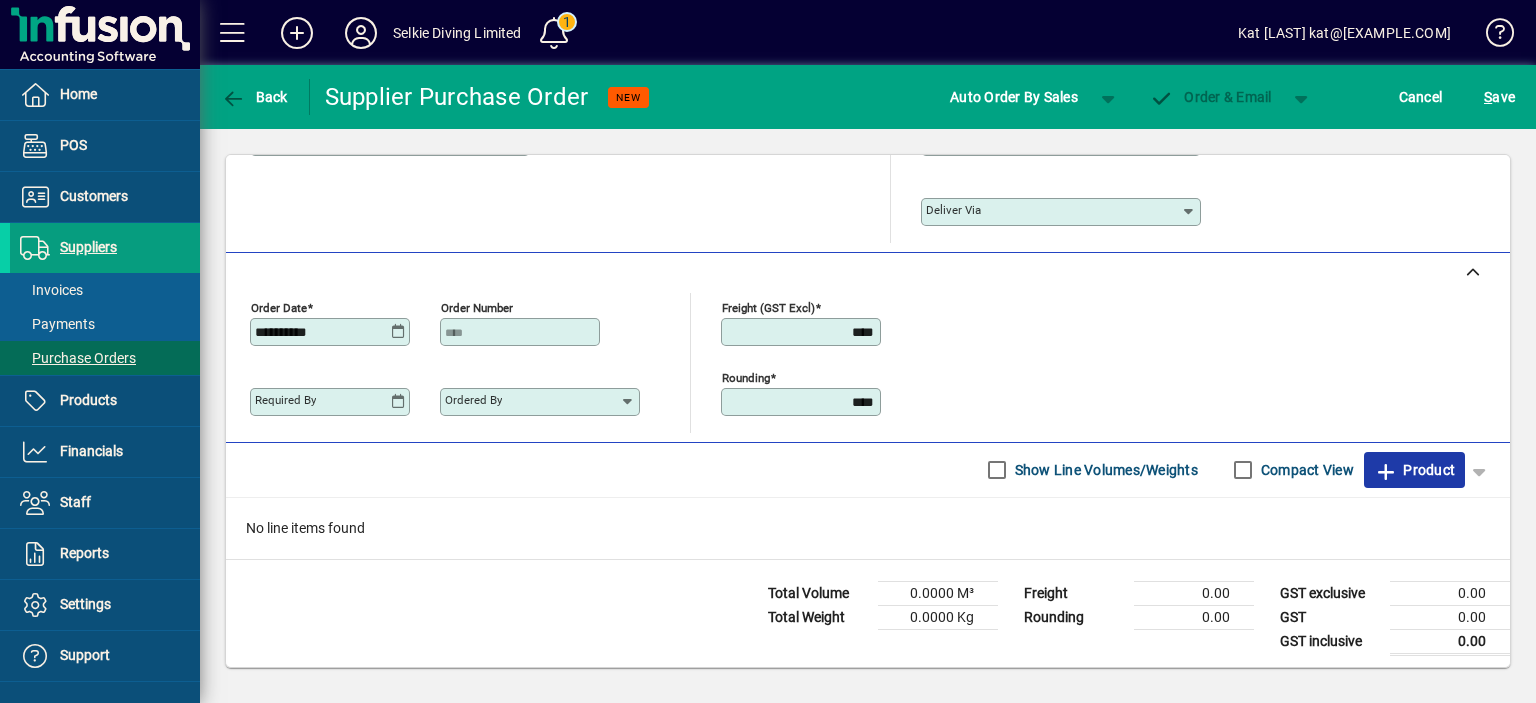 click on "Product" 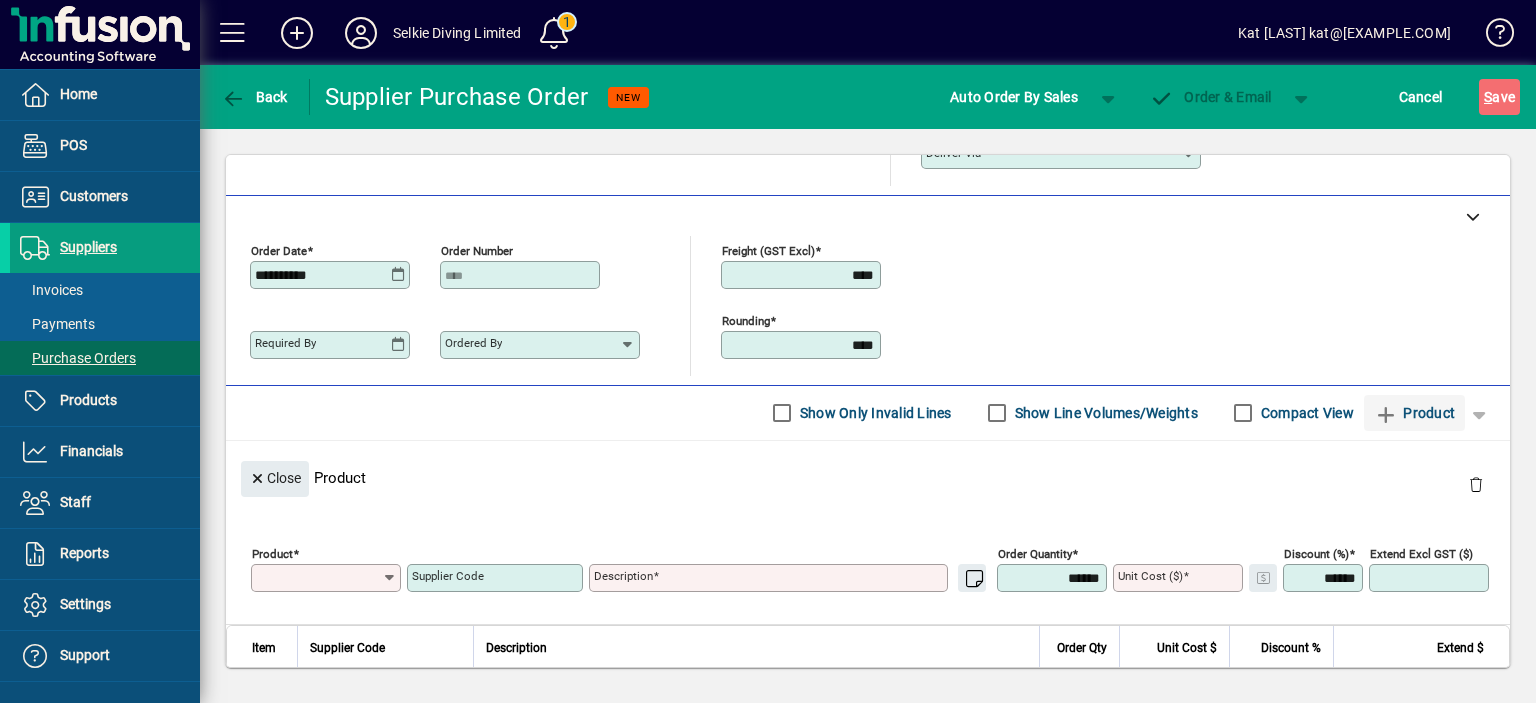 scroll, scrollTop: 98, scrollLeft: 0, axis: vertical 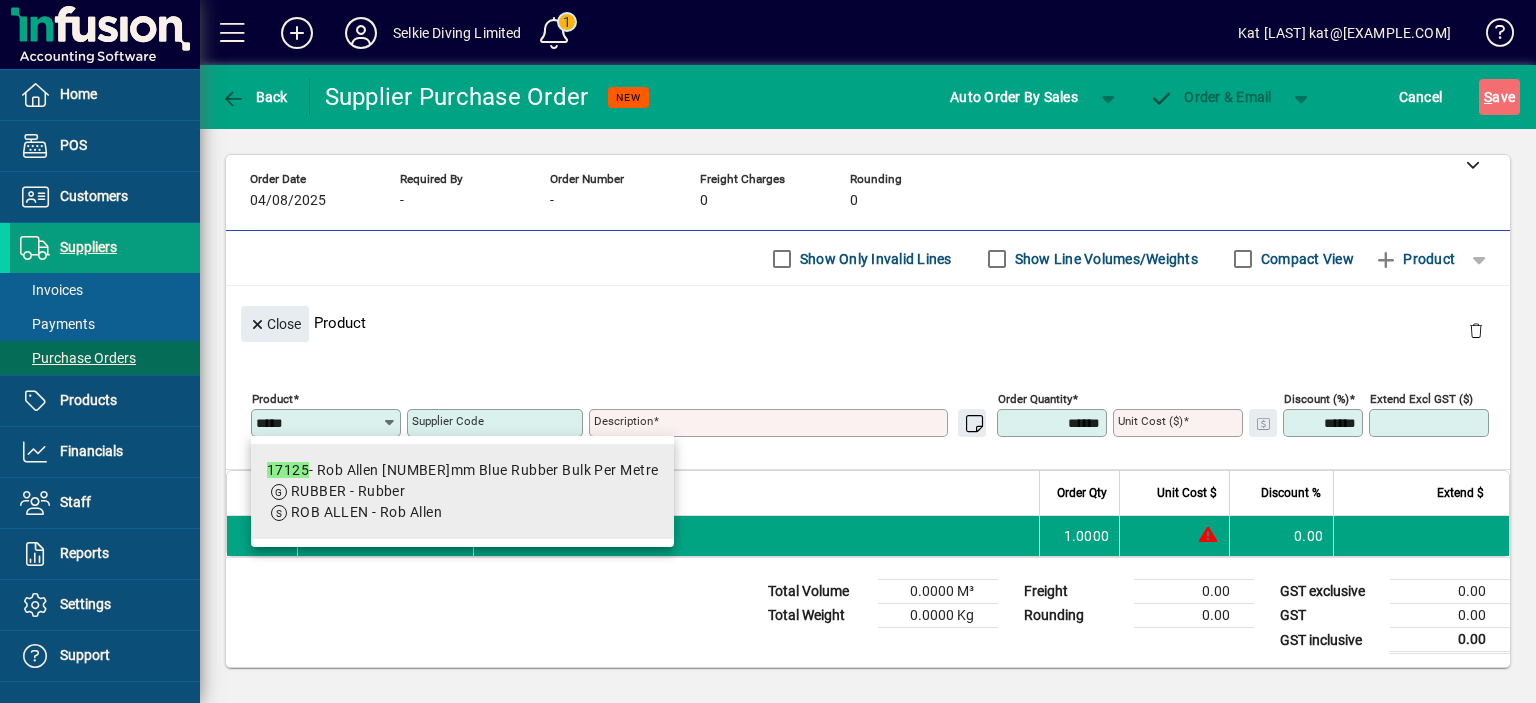 type on "*****" 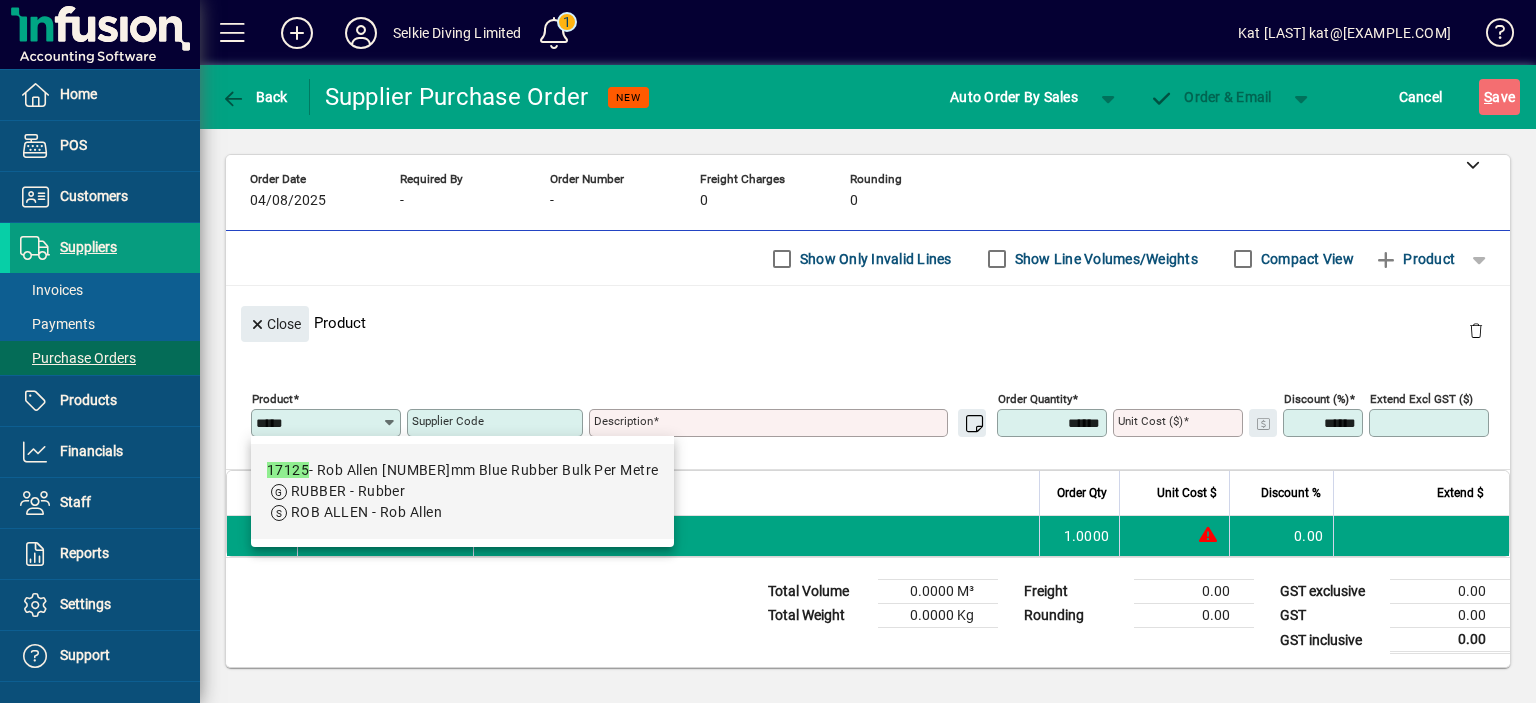 drag, startPoint x: 523, startPoint y: 487, endPoint x: 597, endPoint y: 475, distance: 74.96666 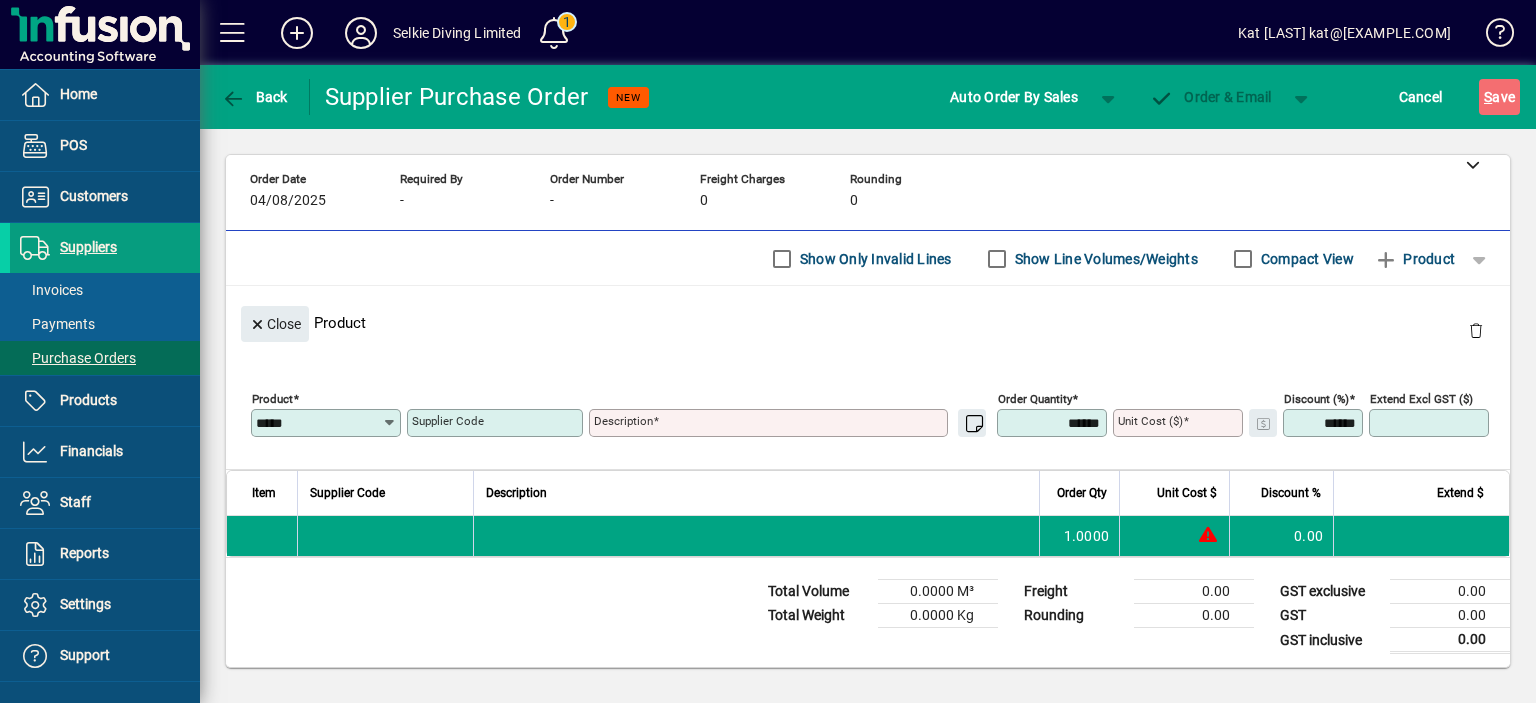 type on "**********" 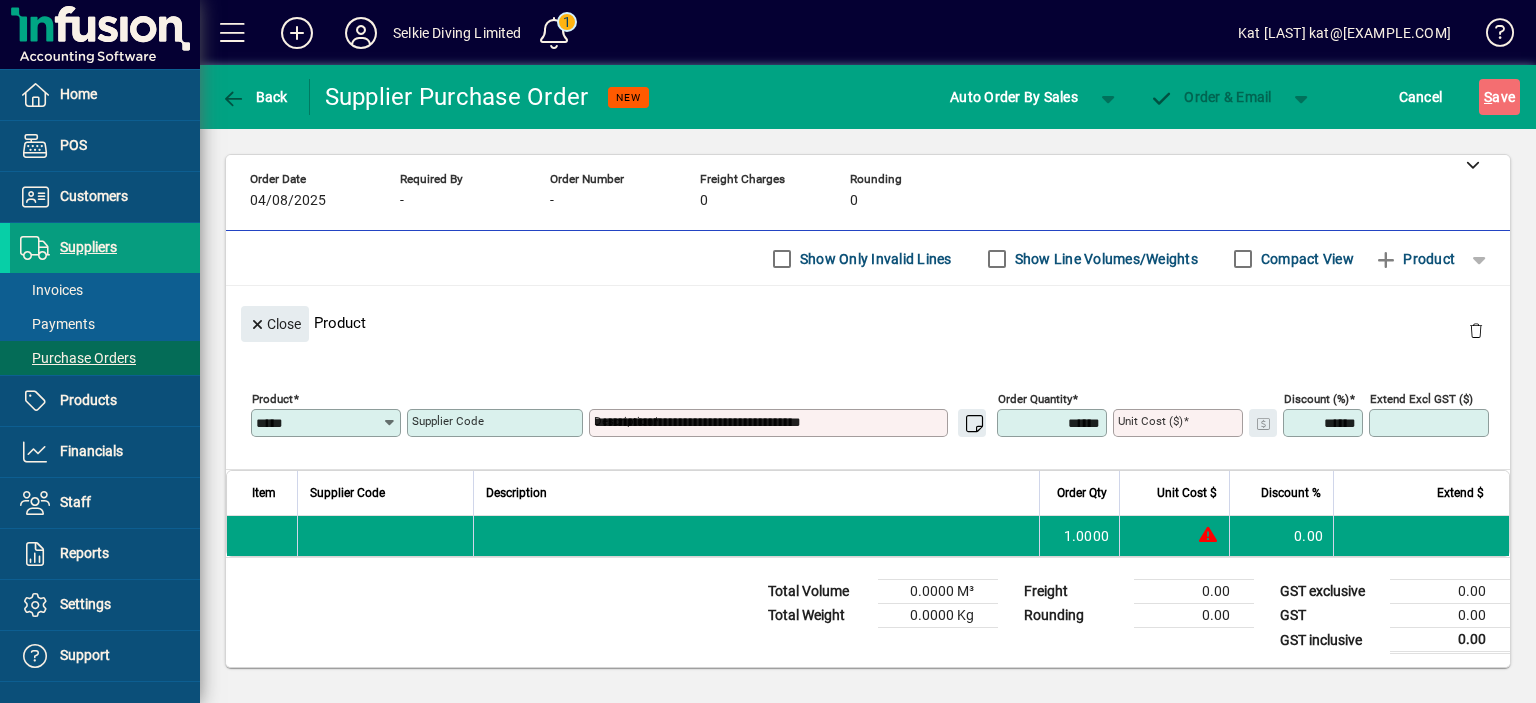 type on "*******" 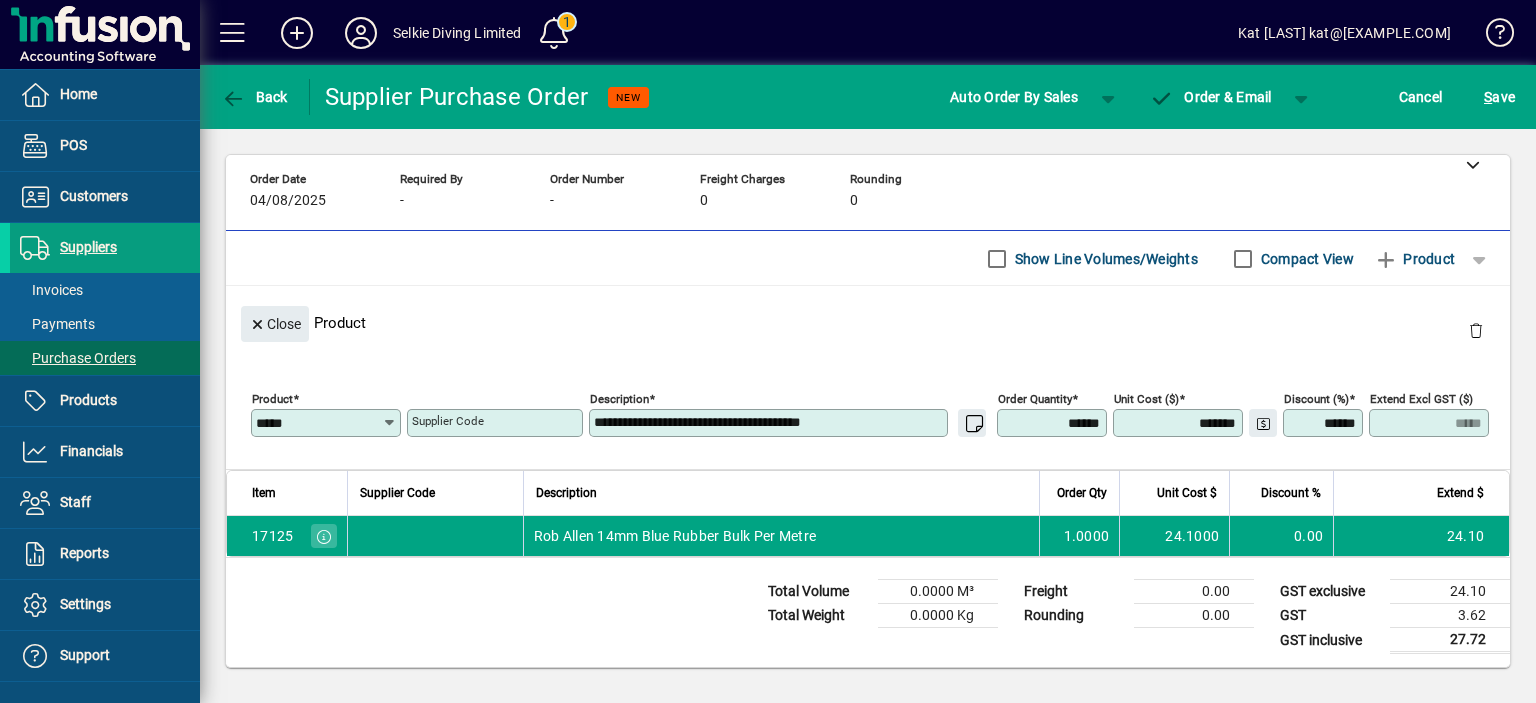 drag, startPoint x: 1021, startPoint y: 422, endPoint x: 1097, endPoint y: 427, distance: 76.1643 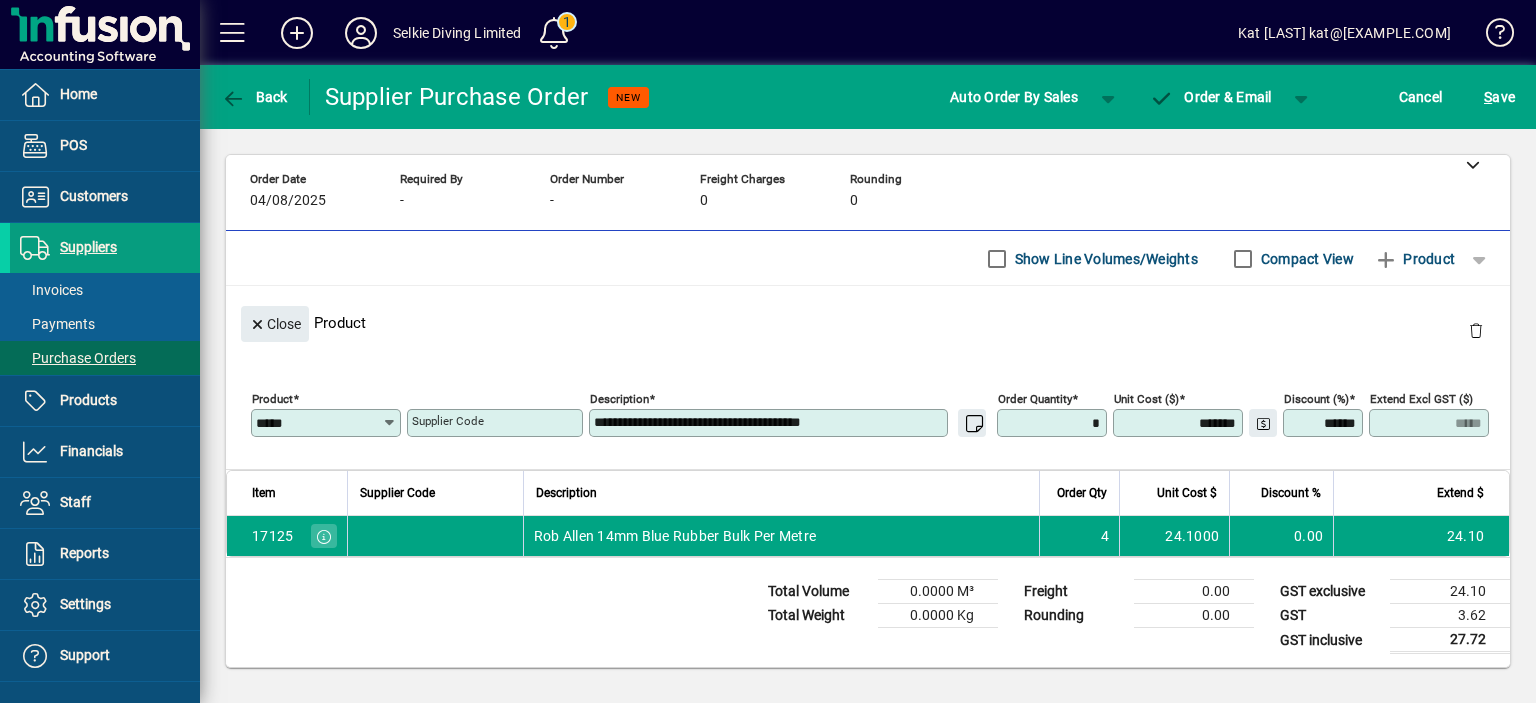 type on "*****" 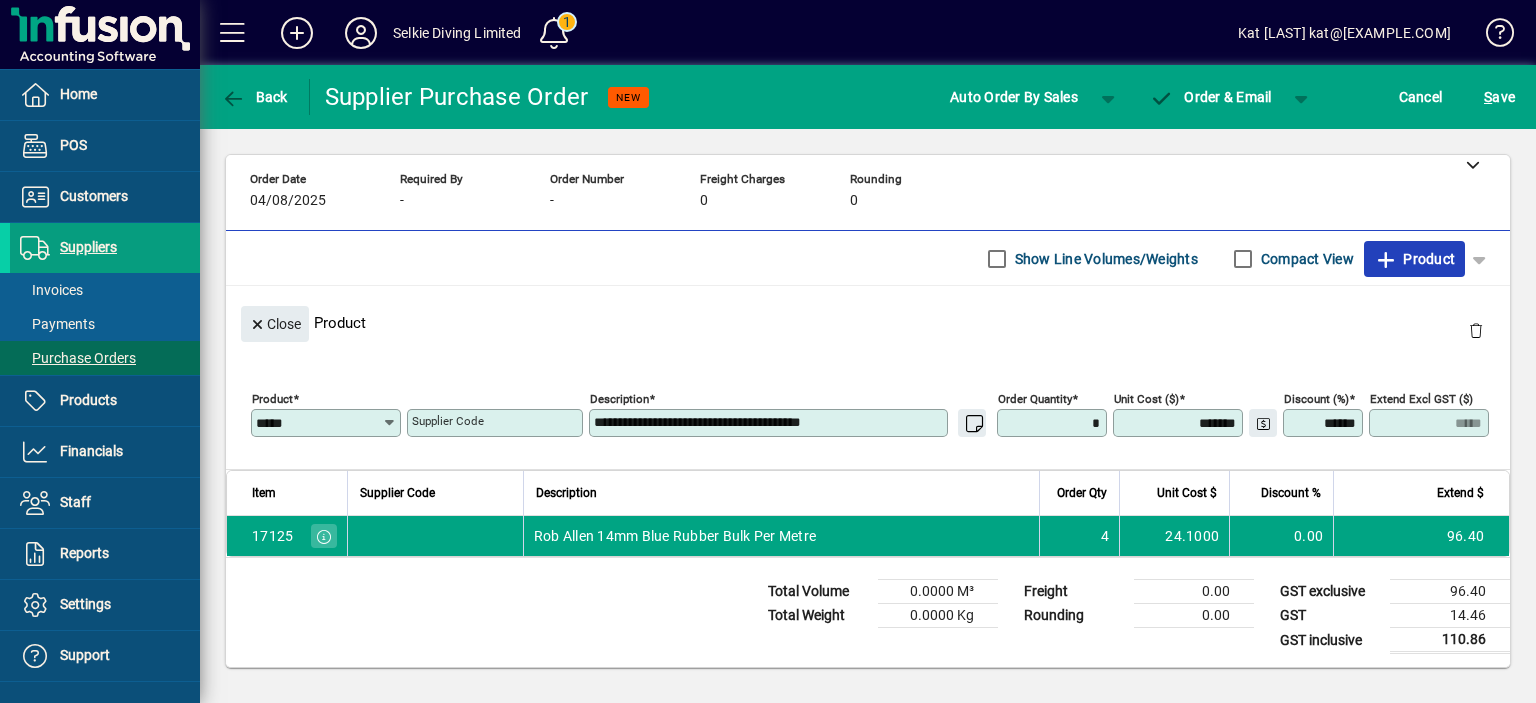 type on "******" 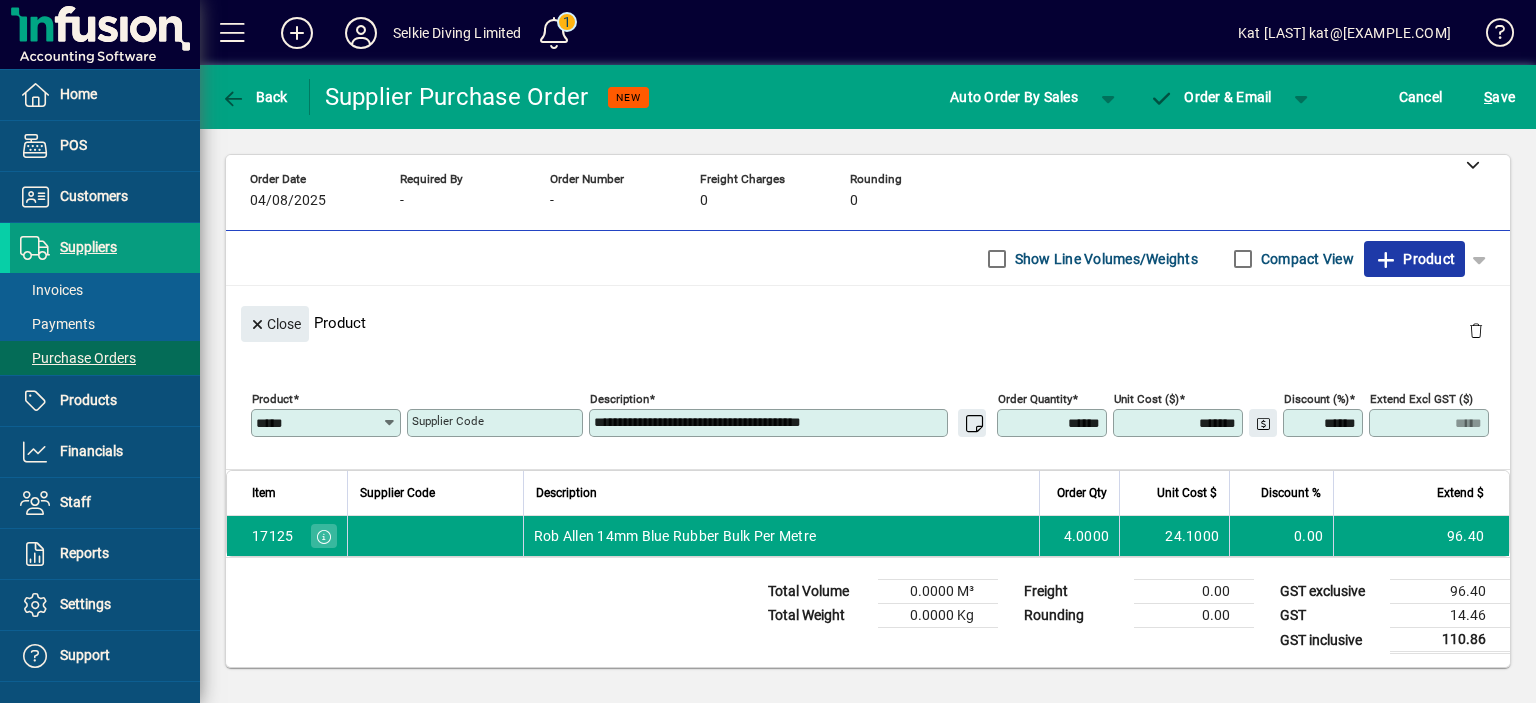 click 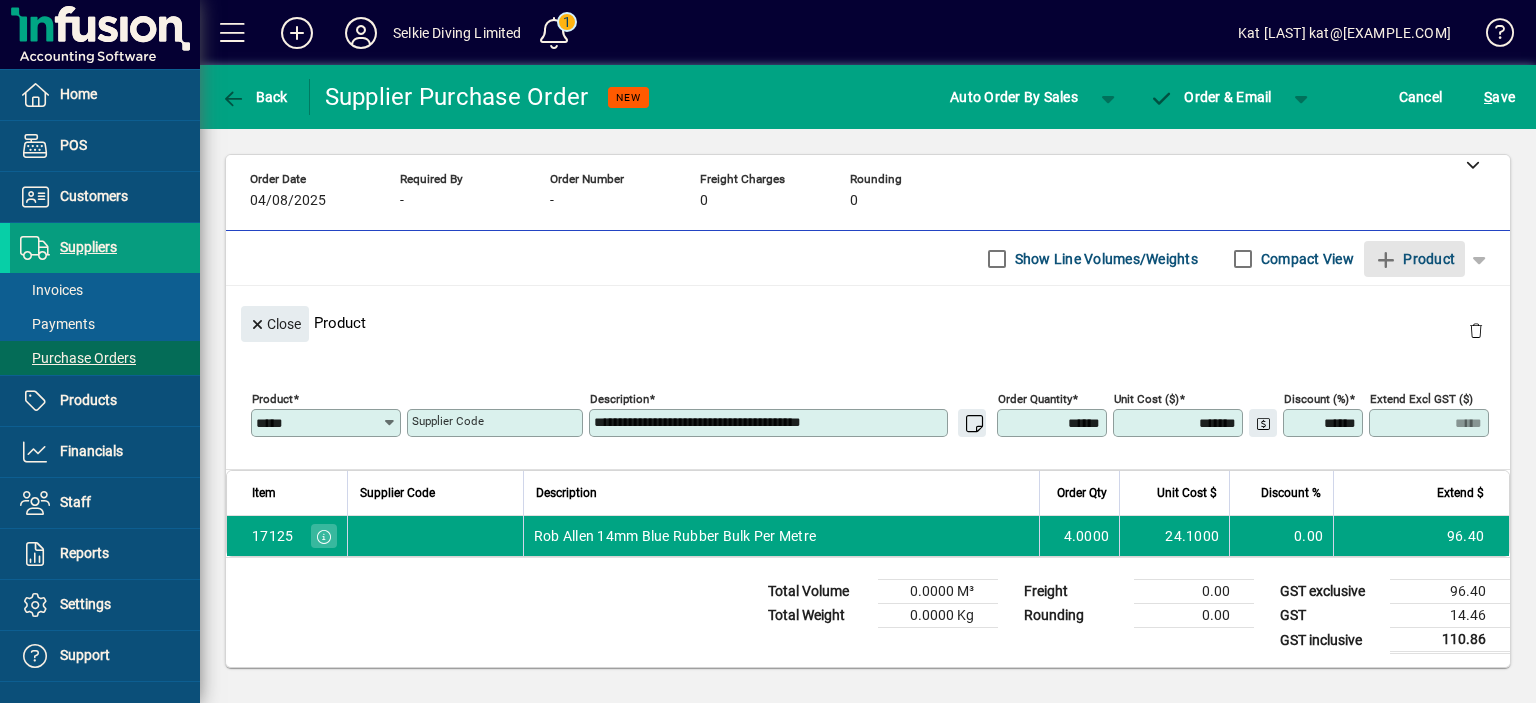 type 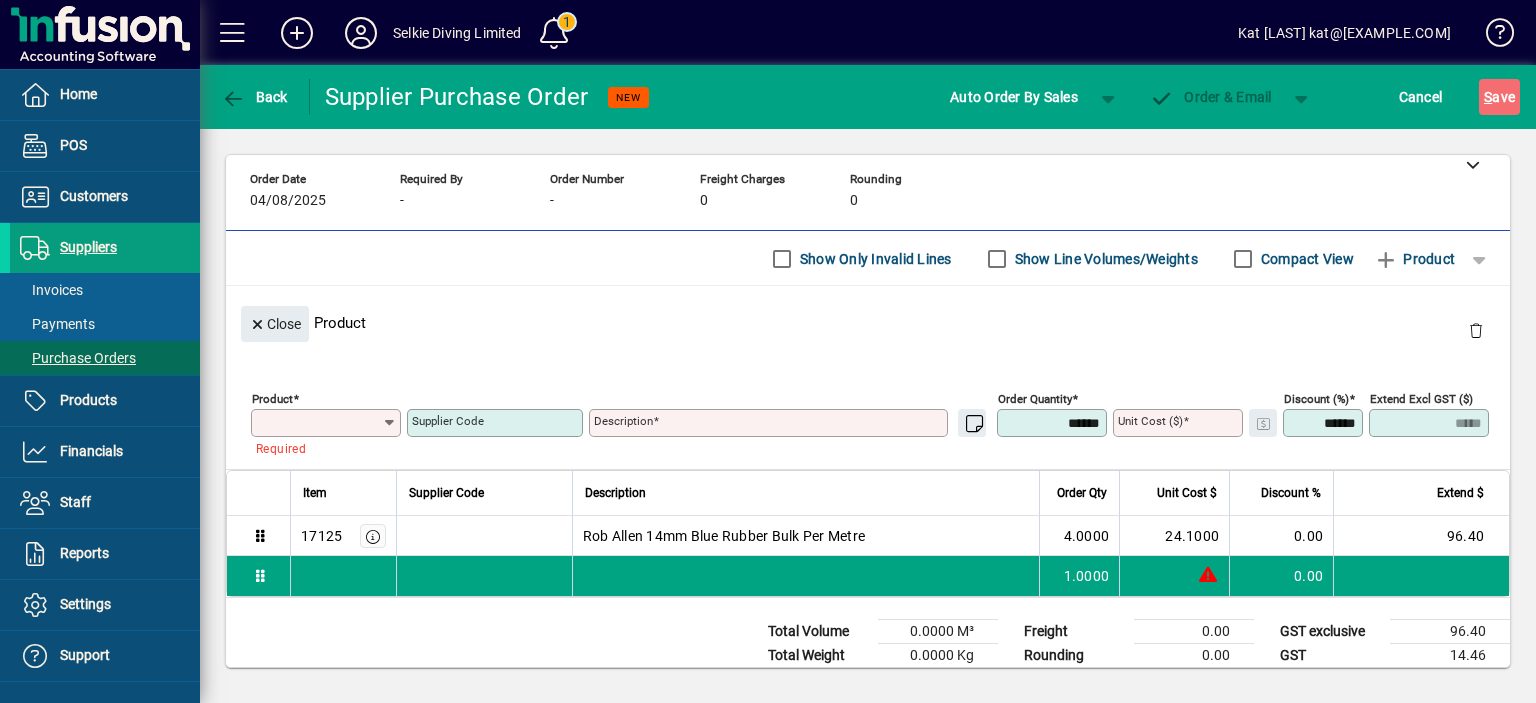 click on "Product" at bounding box center [319, 423] 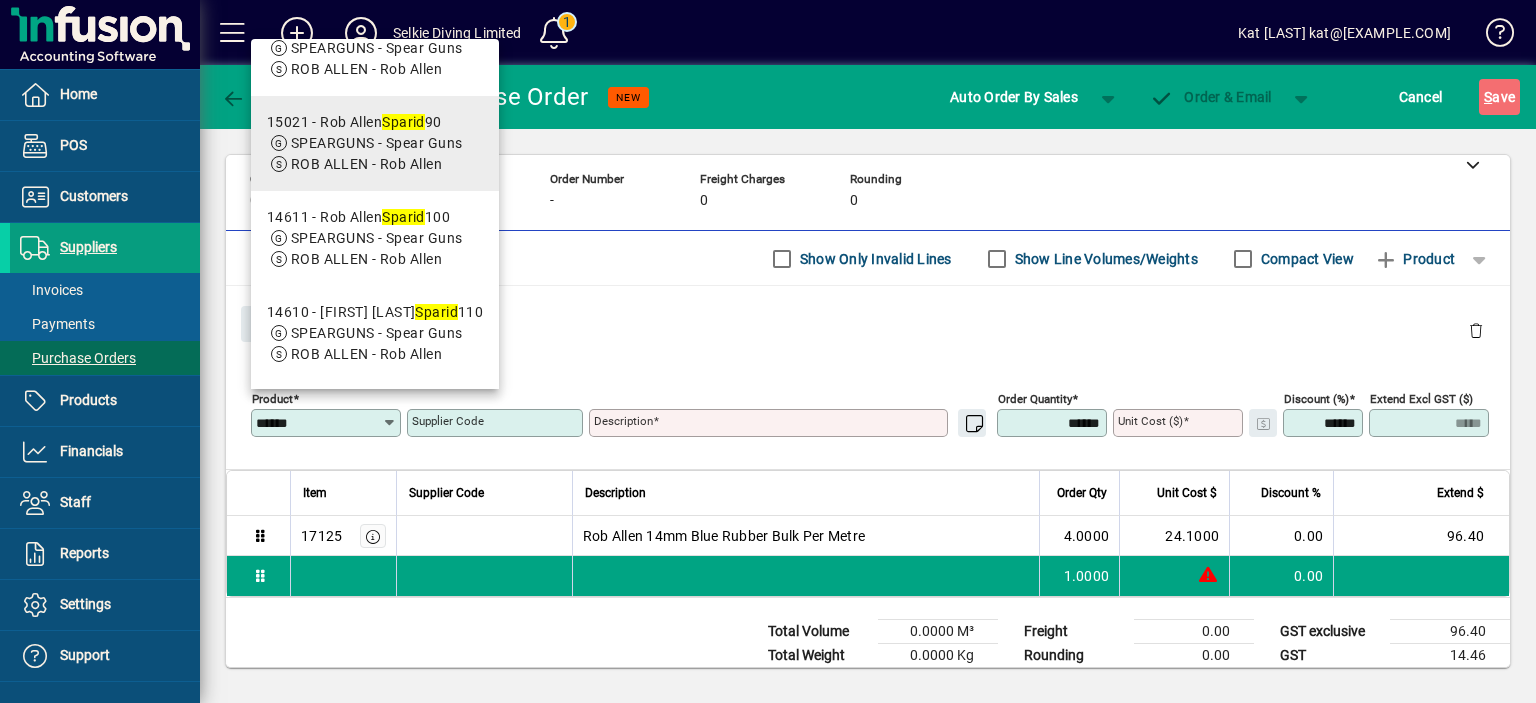 scroll, scrollTop: 100, scrollLeft: 0, axis: vertical 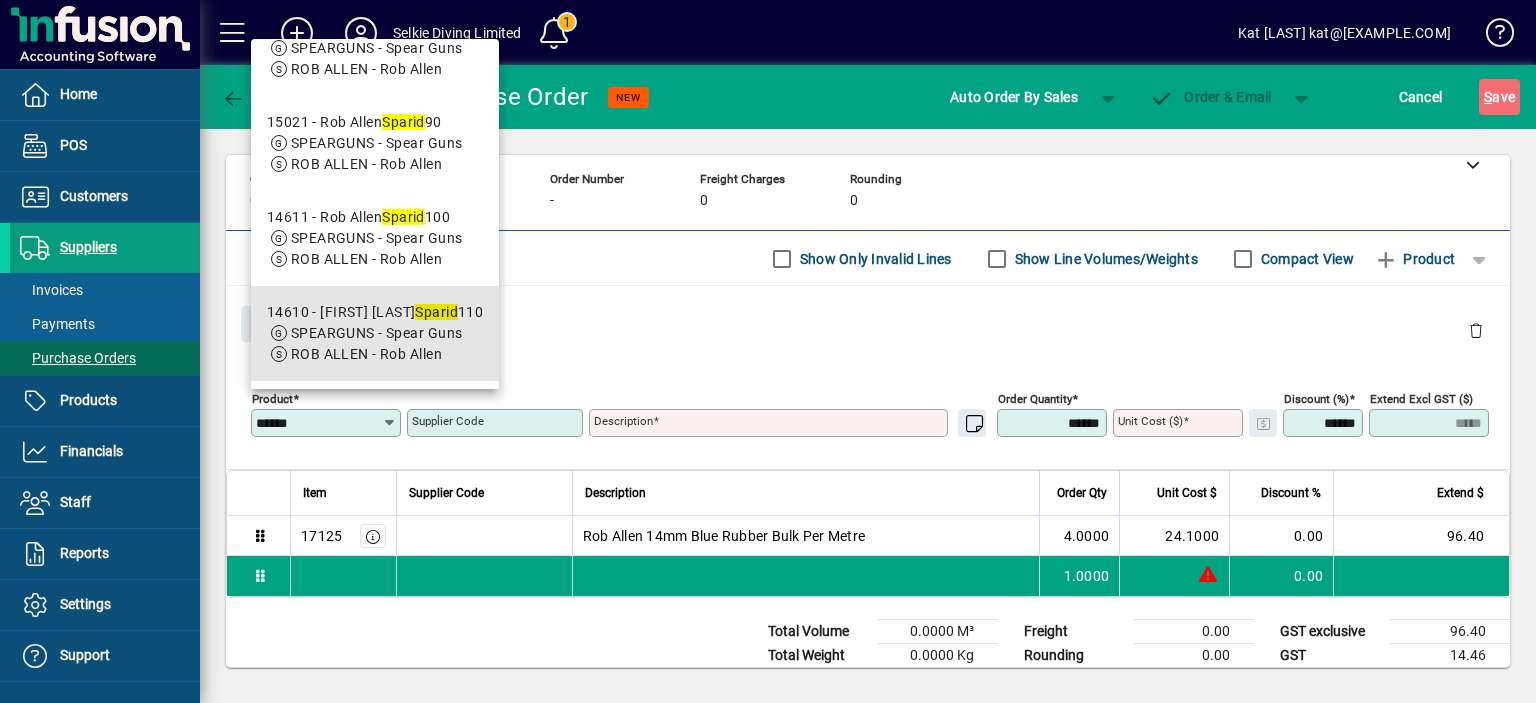 click on "SPEARGUNS - Spear Guns" at bounding box center [377, 333] 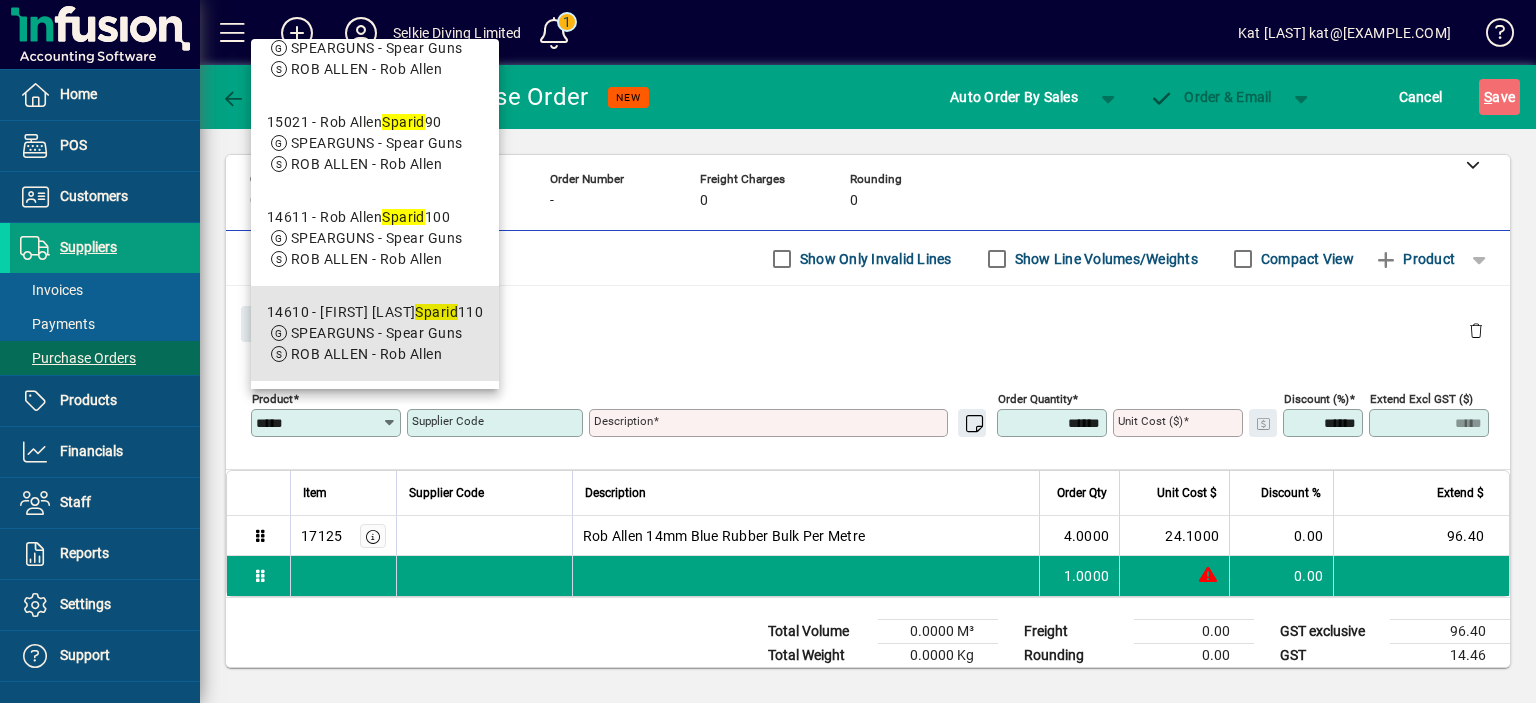 scroll, scrollTop: 0, scrollLeft: 0, axis: both 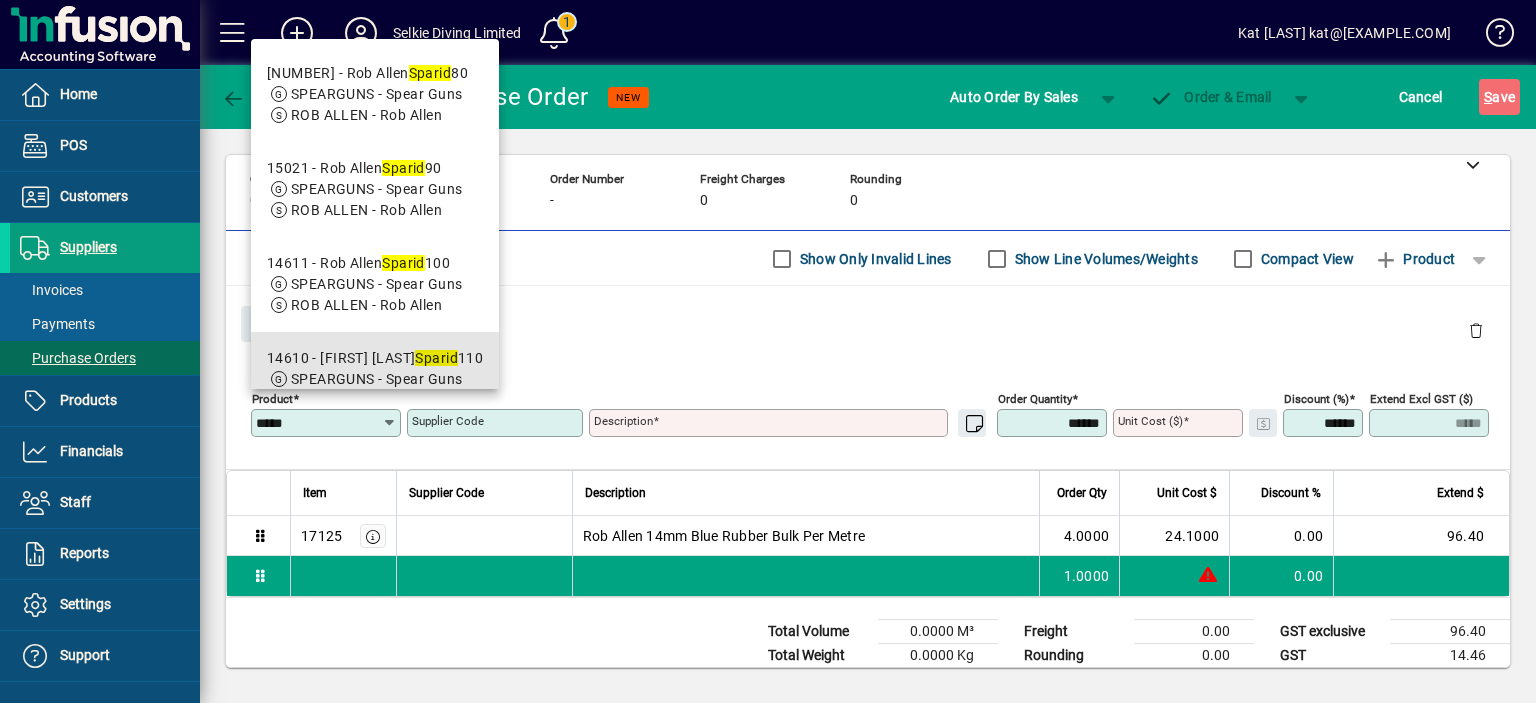 type on "**********" 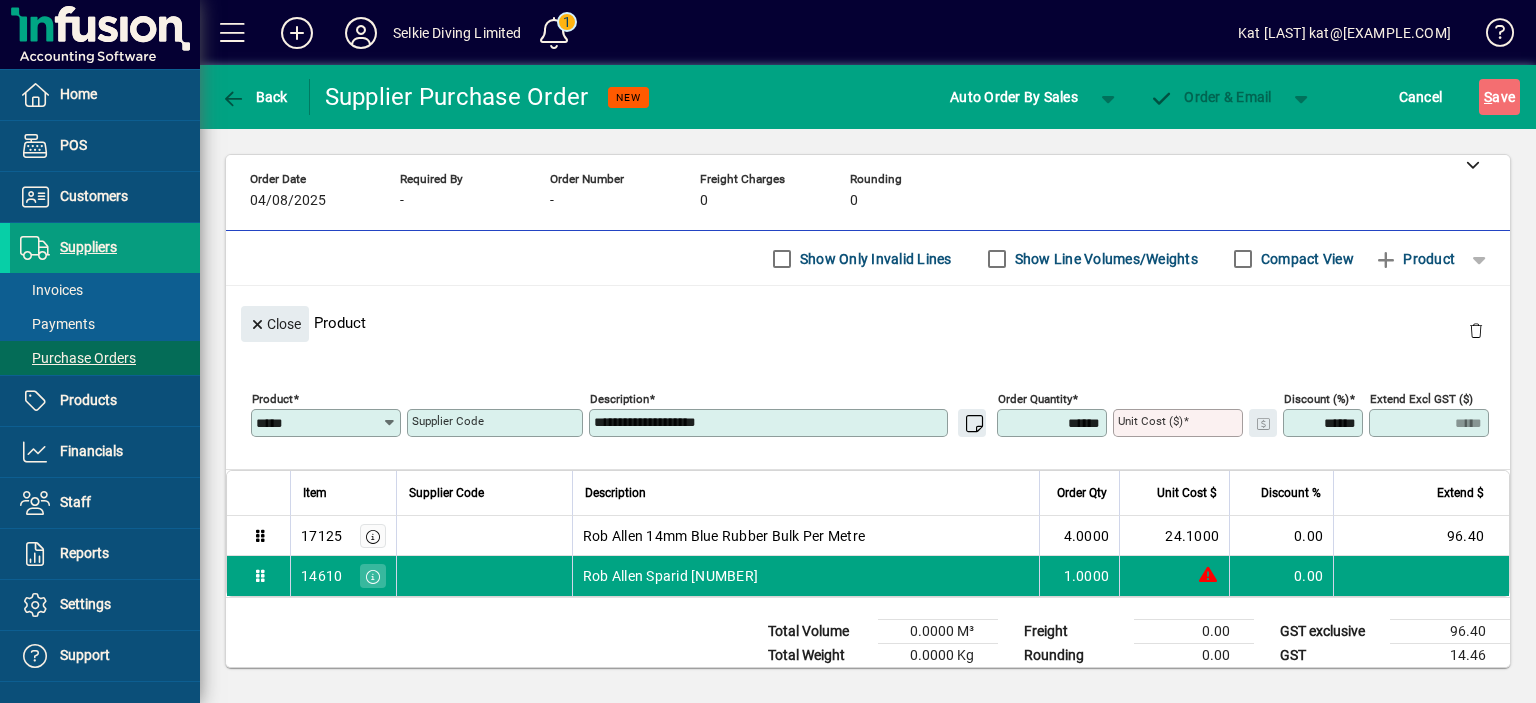 type on "********" 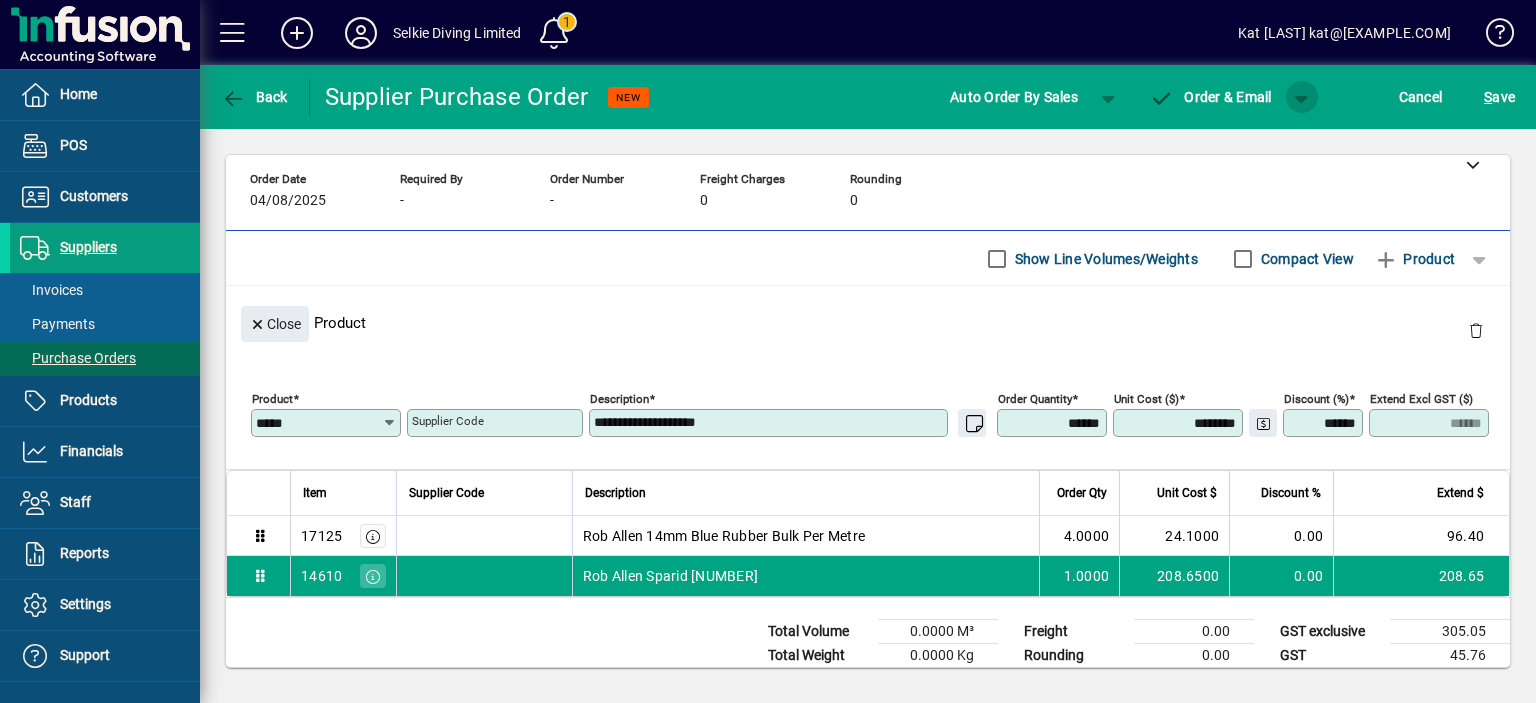 click 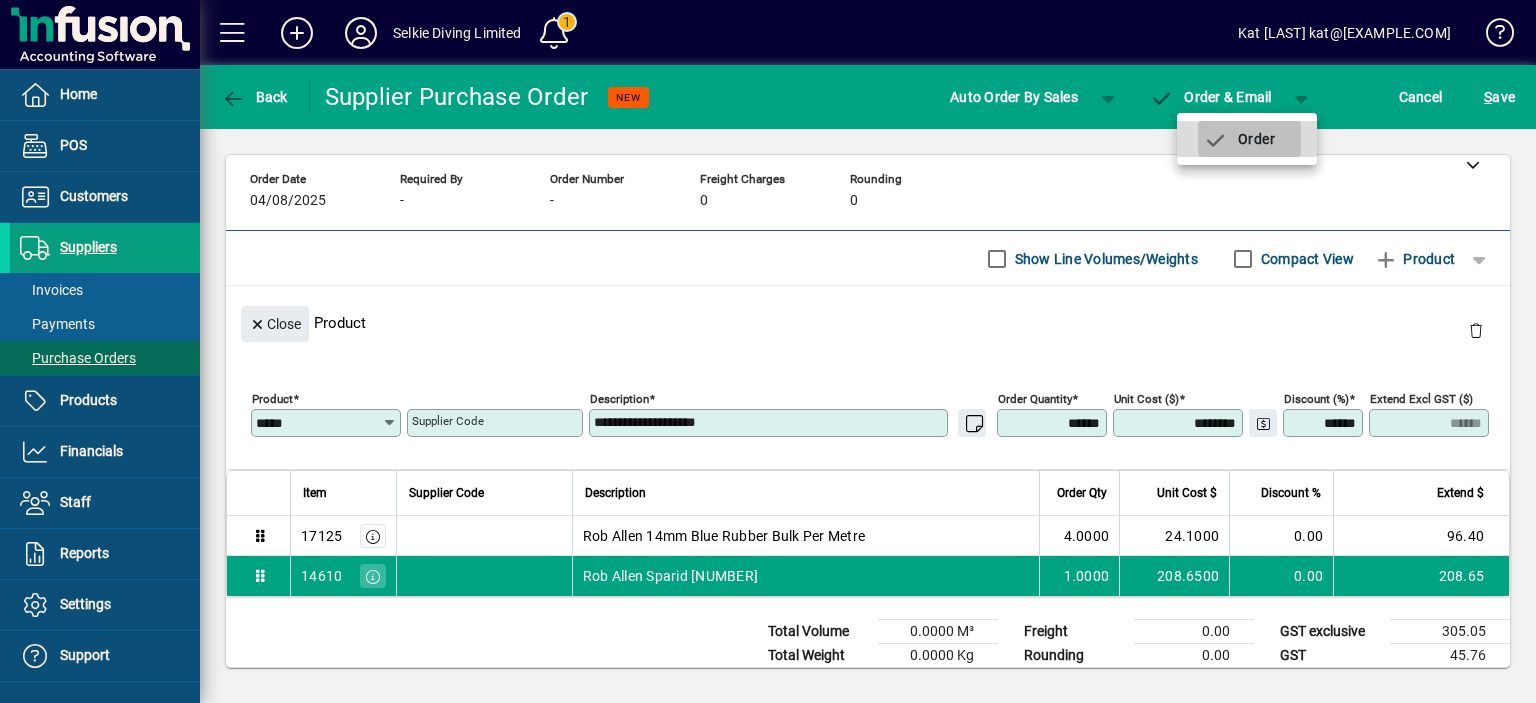 click on "Order" at bounding box center [1239, 139] 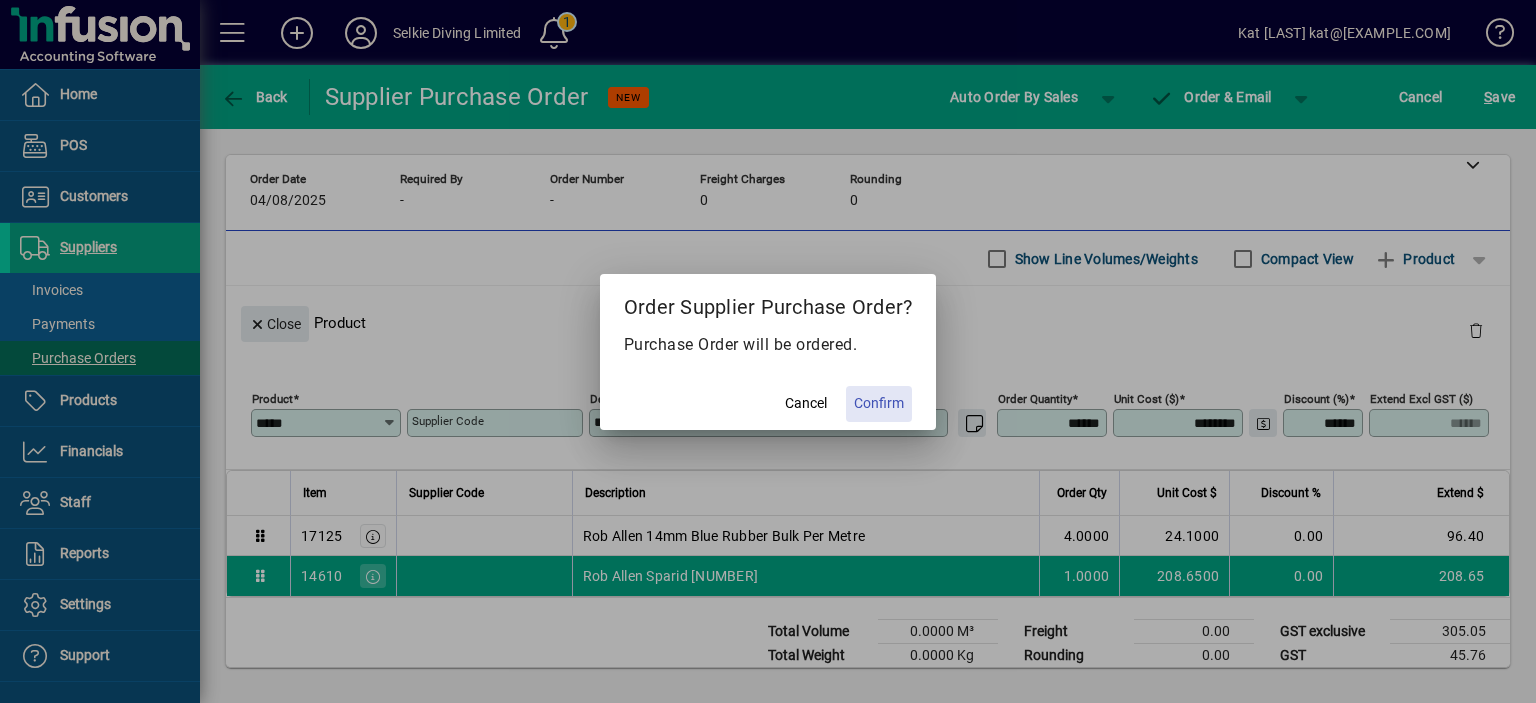 click on "Confirm" 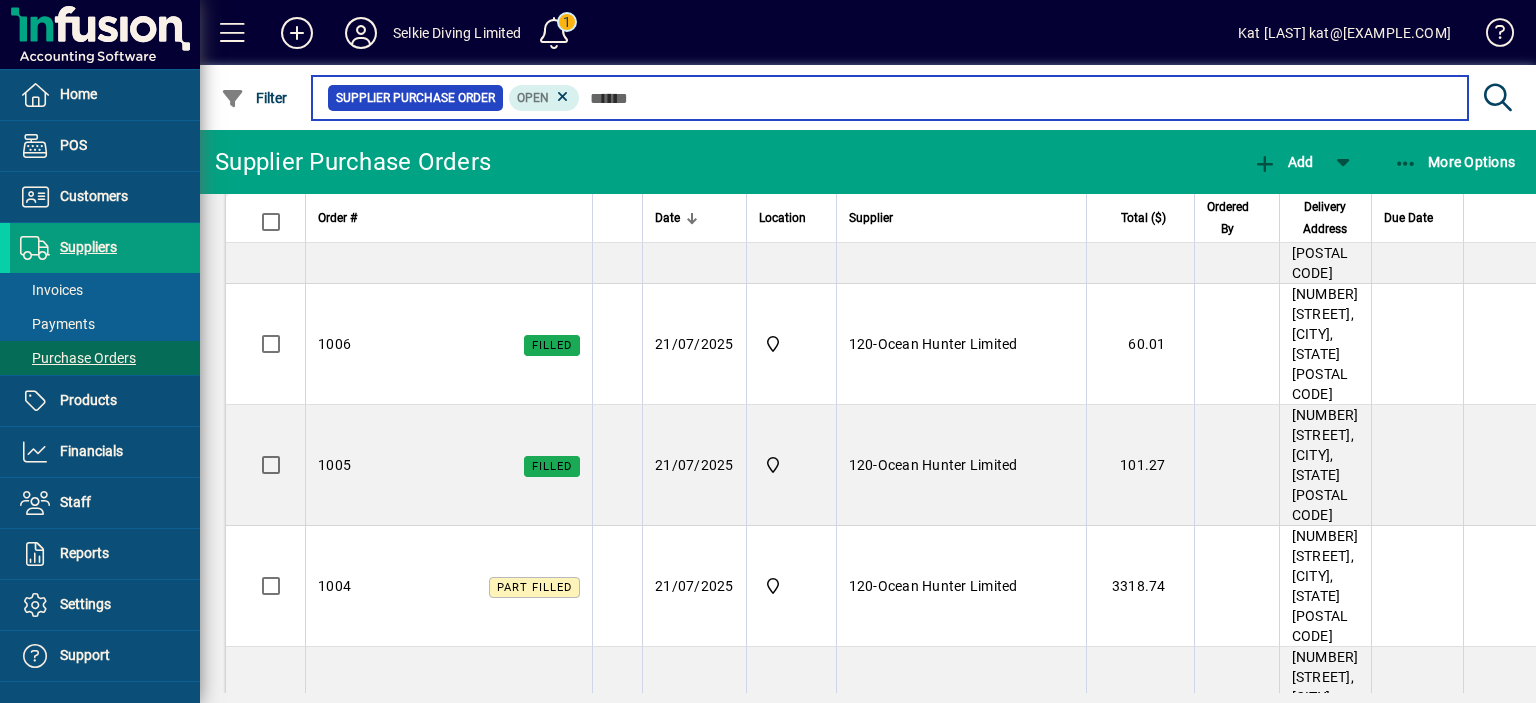 scroll, scrollTop: 1095, scrollLeft: 0, axis: vertical 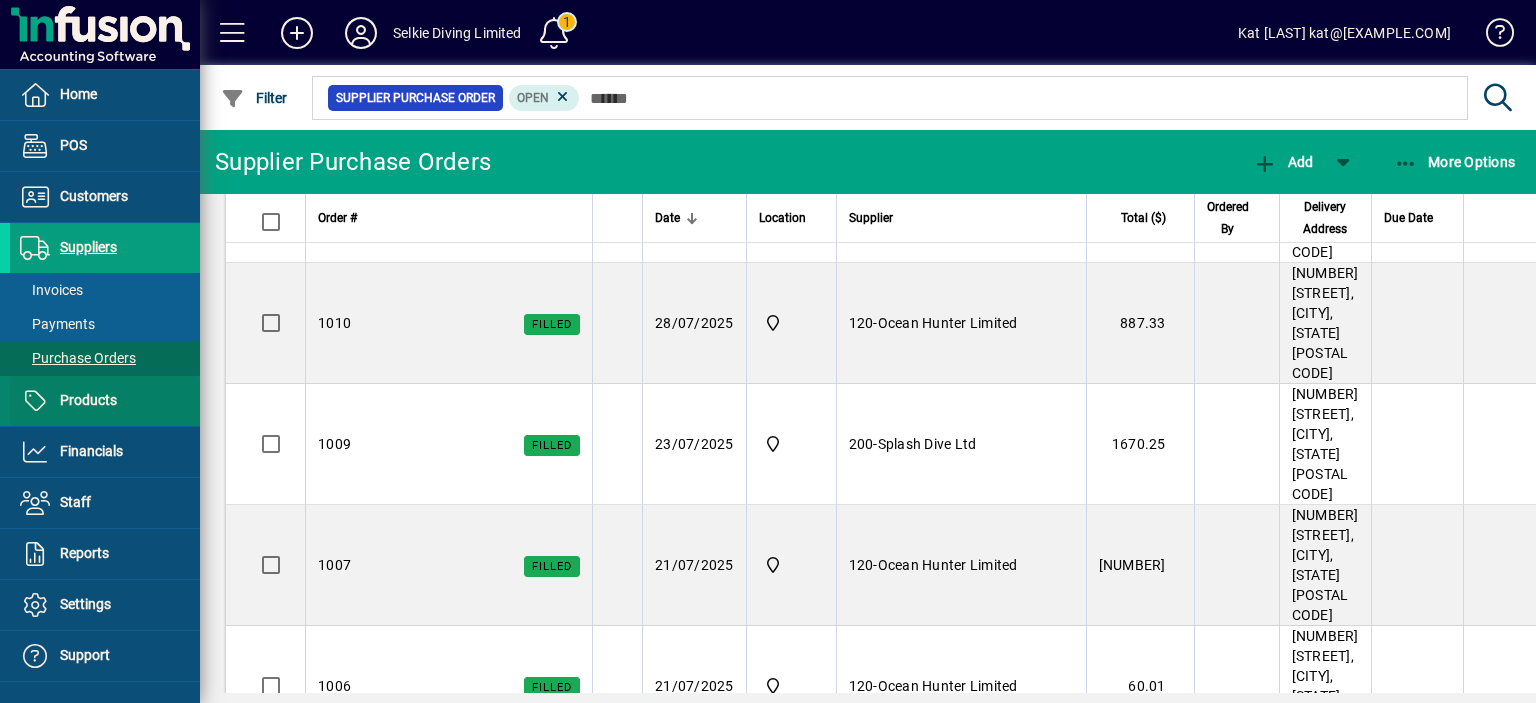 click on "Products" at bounding box center [88, 400] 